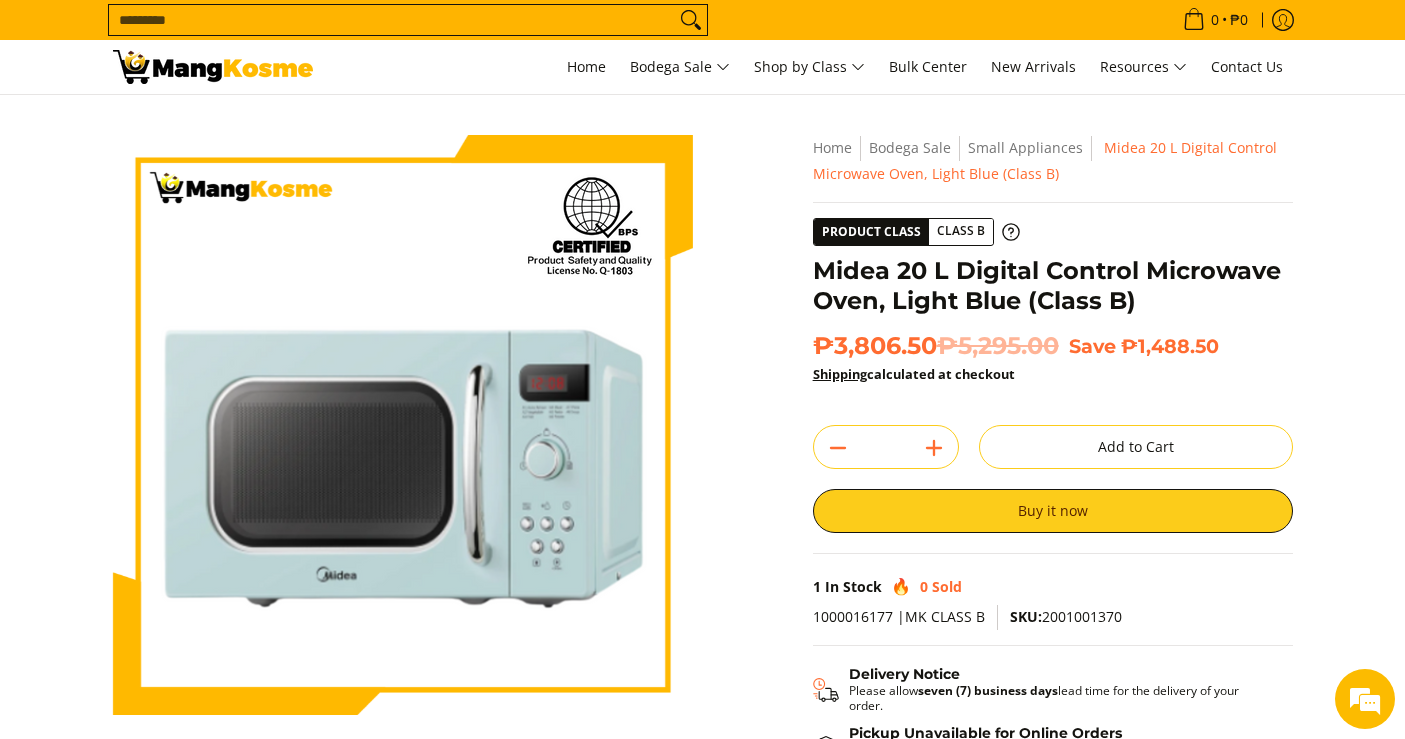 scroll, scrollTop: 0, scrollLeft: 0, axis: both 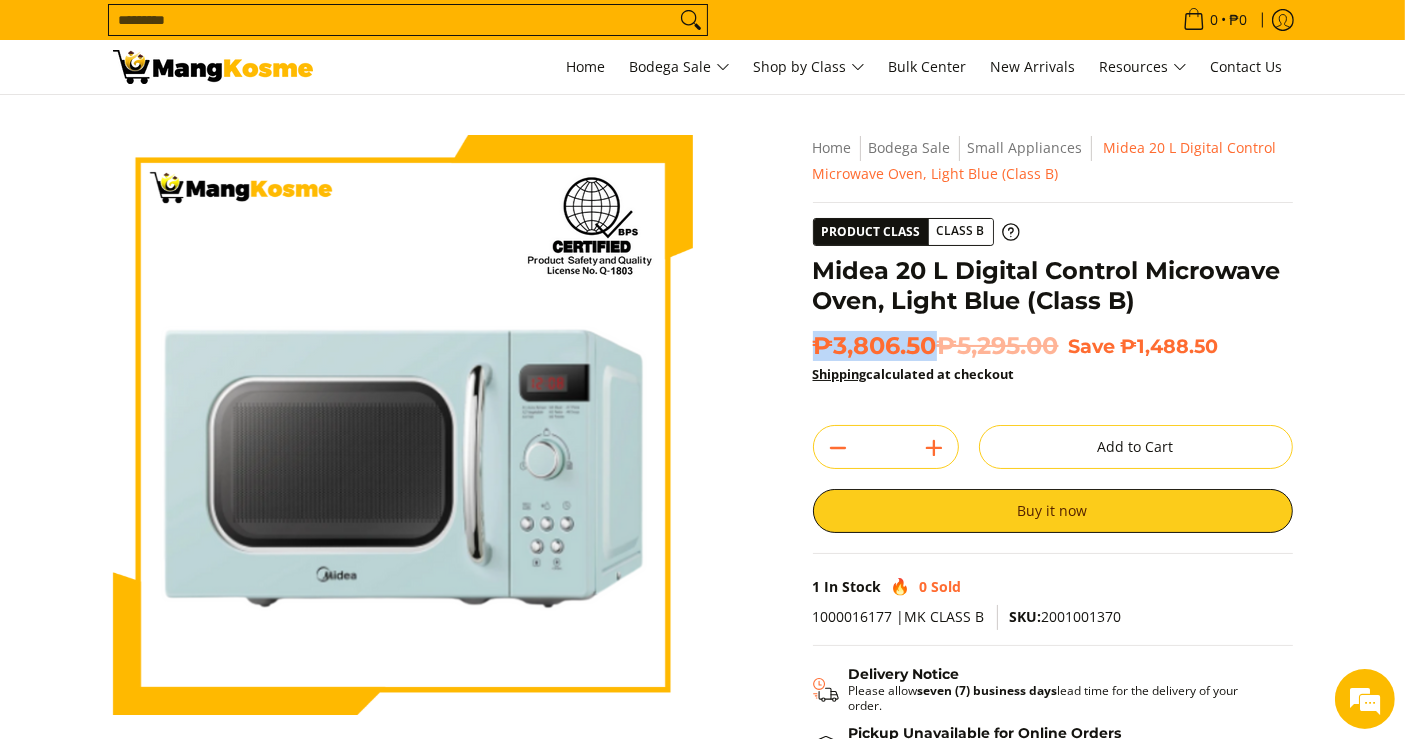 click at bounding box center [213, 67] 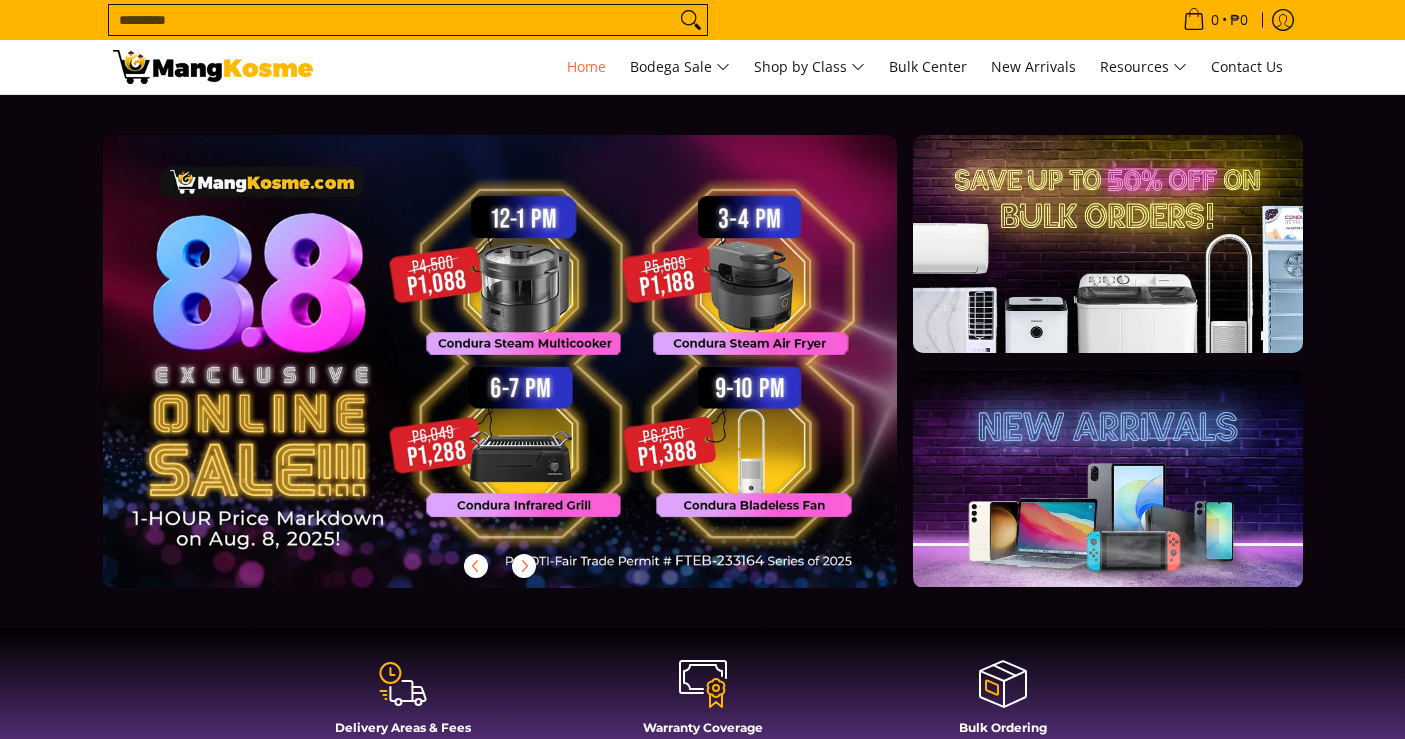 scroll, scrollTop: 0, scrollLeft: 0, axis: both 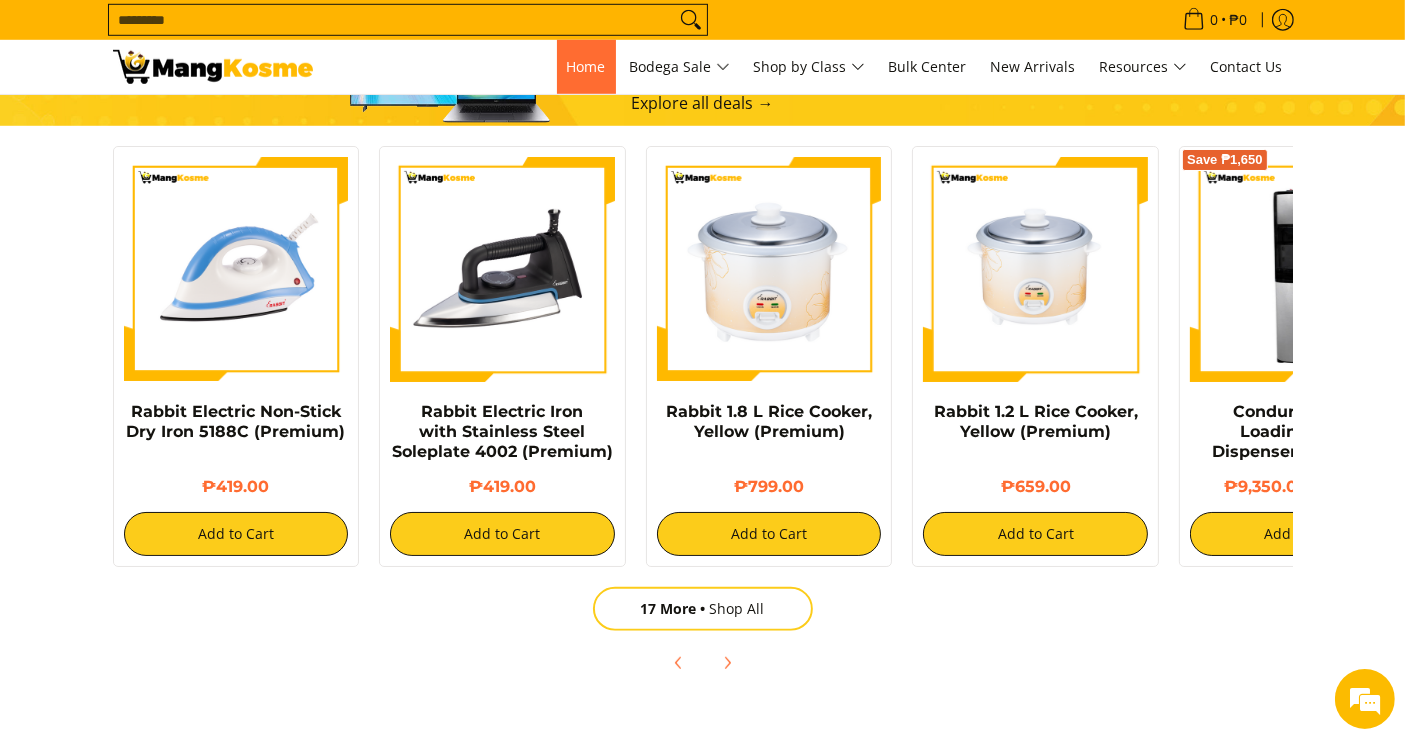 click on "Home" at bounding box center [586, 66] 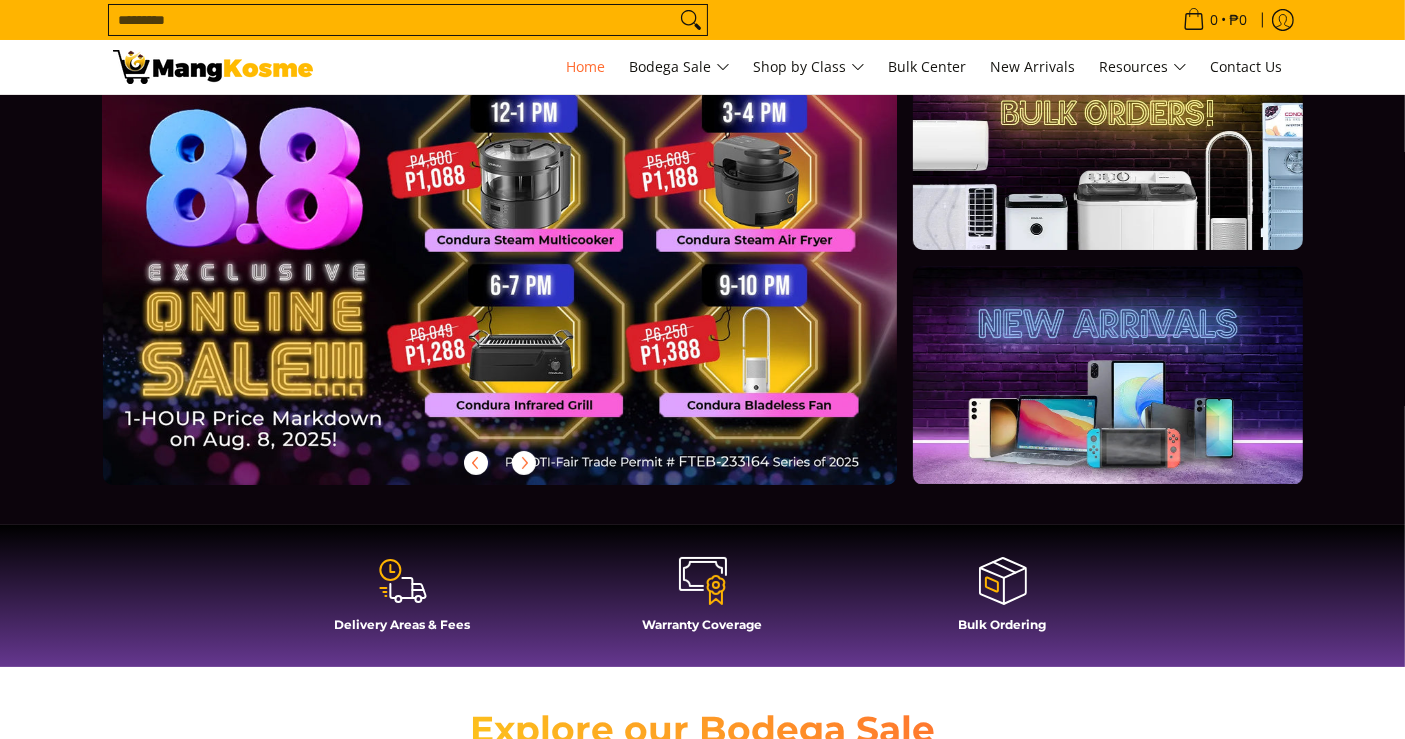 scroll, scrollTop: 111, scrollLeft: 0, axis: vertical 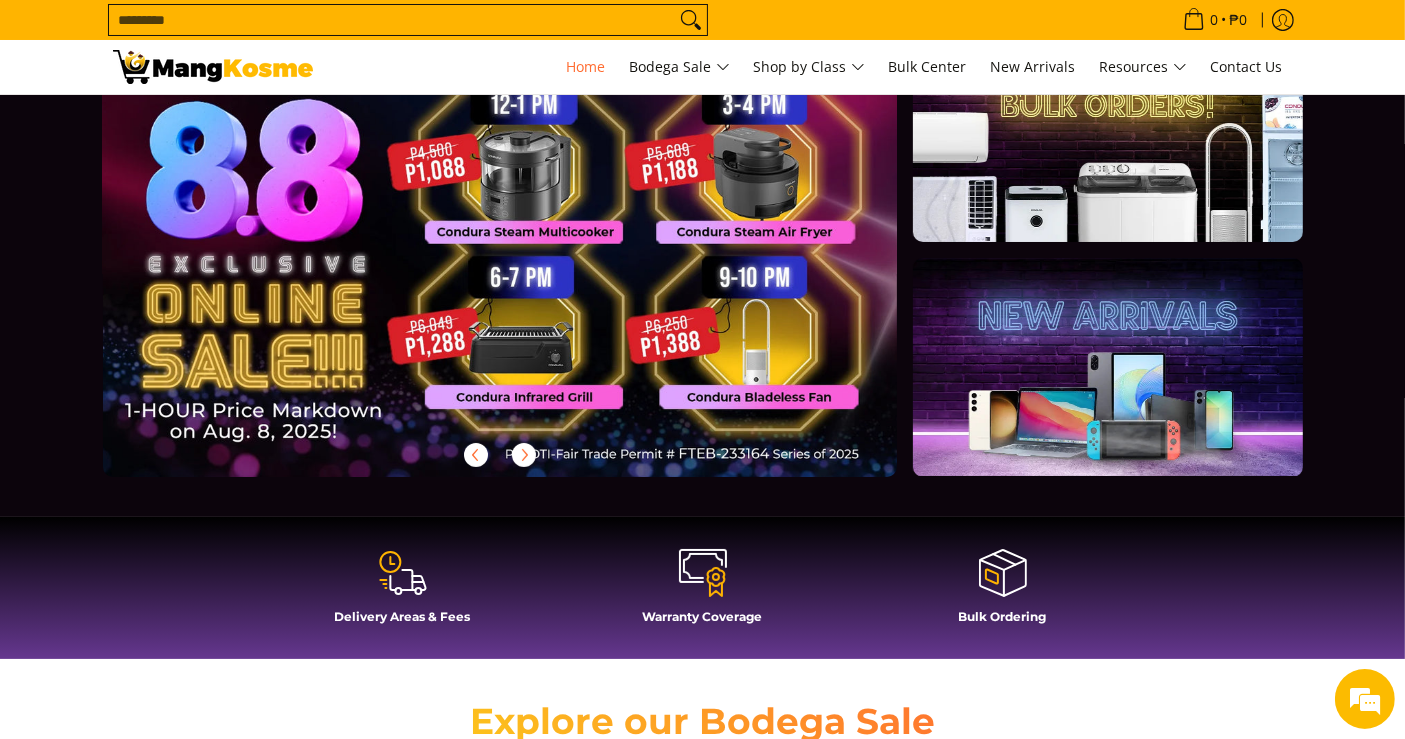 click at bounding box center (532, 266) 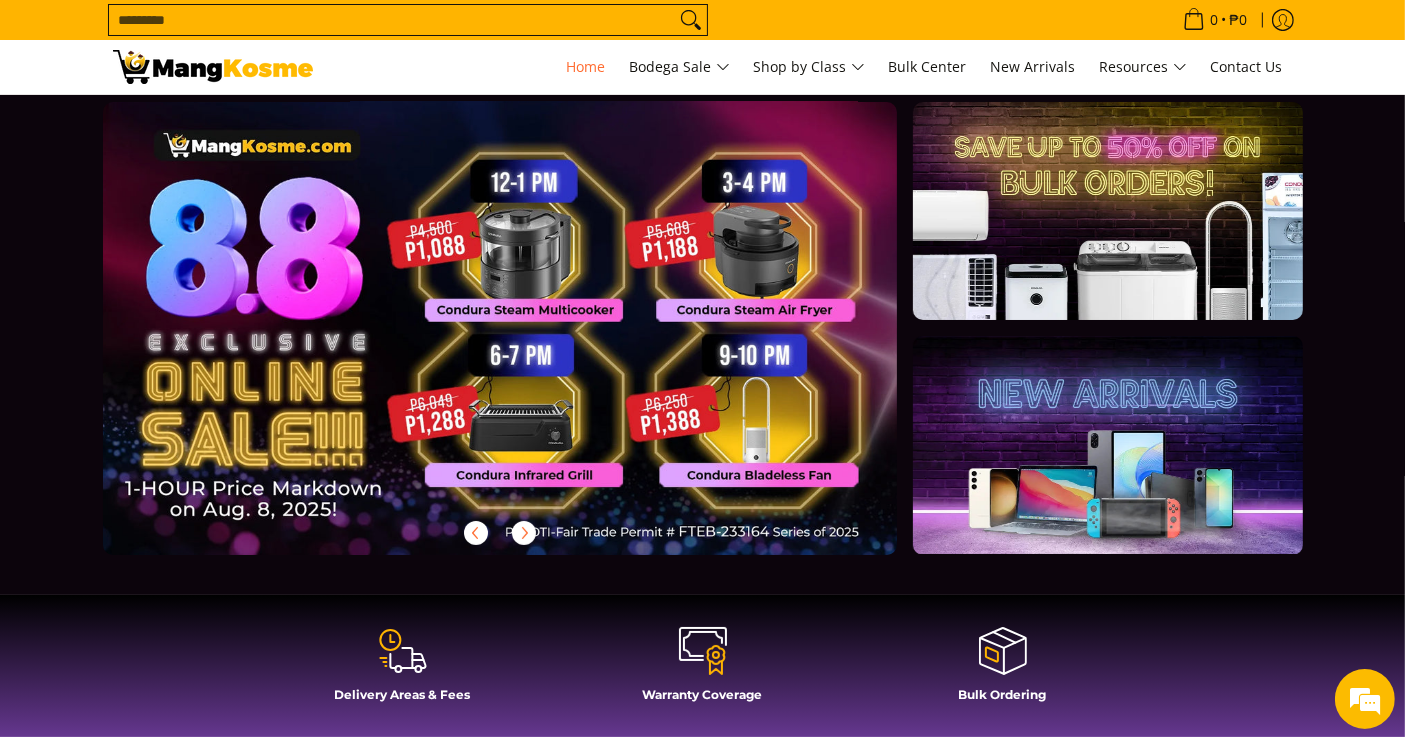 scroll, scrollTop: 0, scrollLeft: 0, axis: both 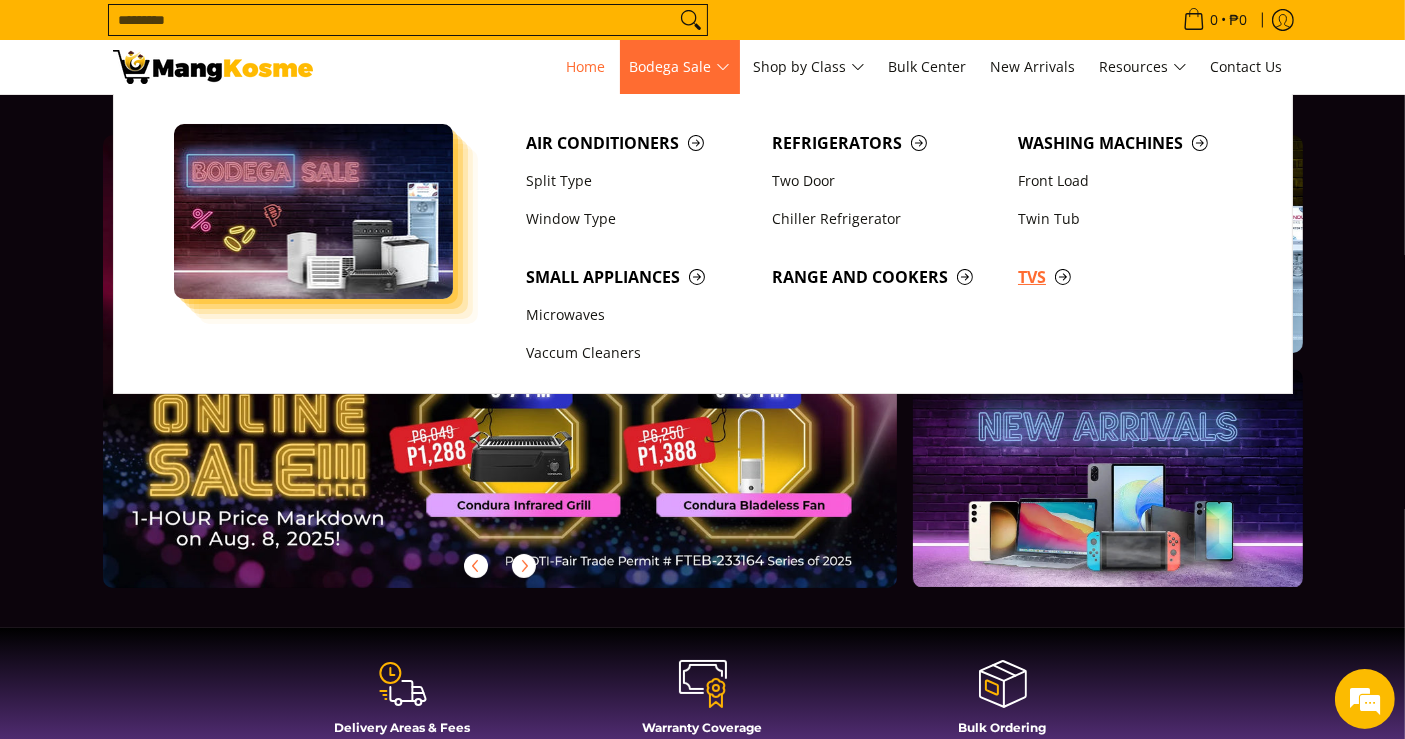 click on "TVs" at bounding box center [1131, 277] 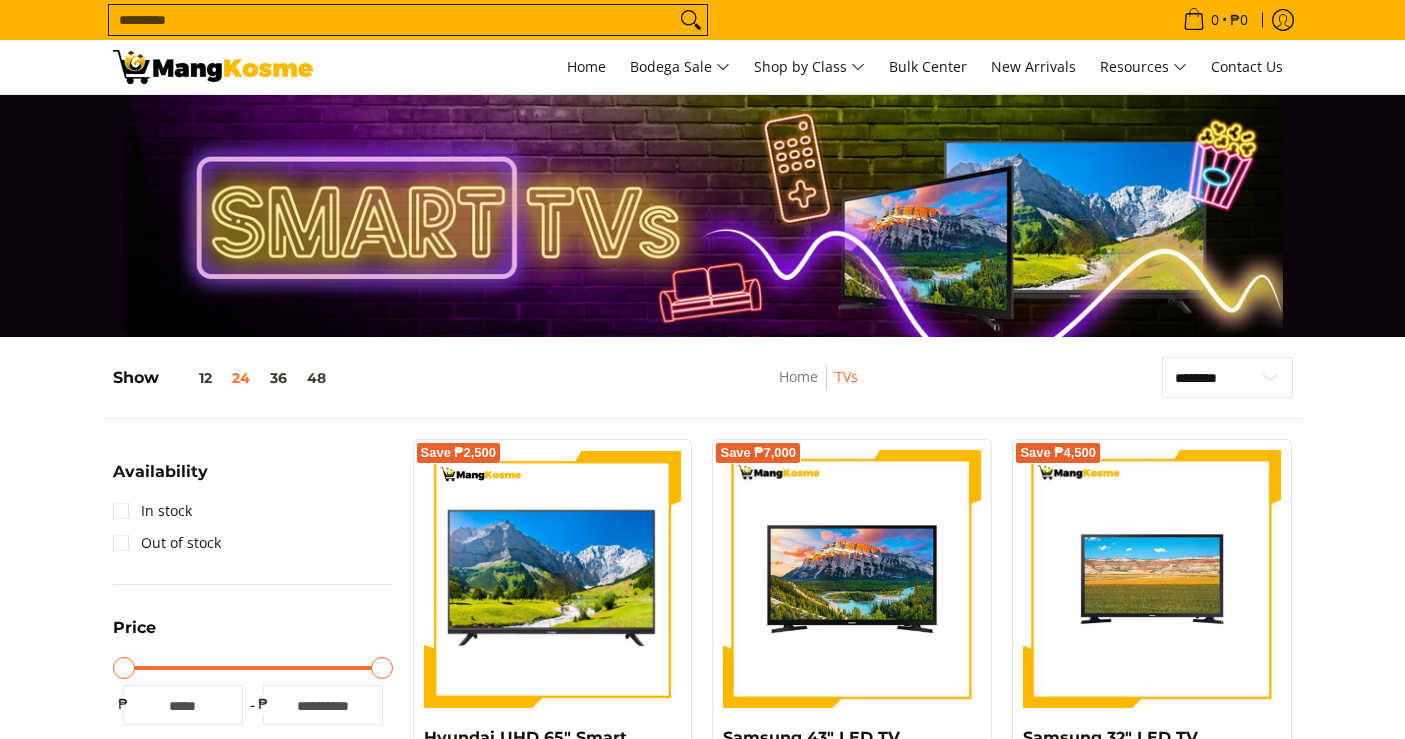 scroll, scrollTop: 444, scrollLeft: 0, axis: vertical 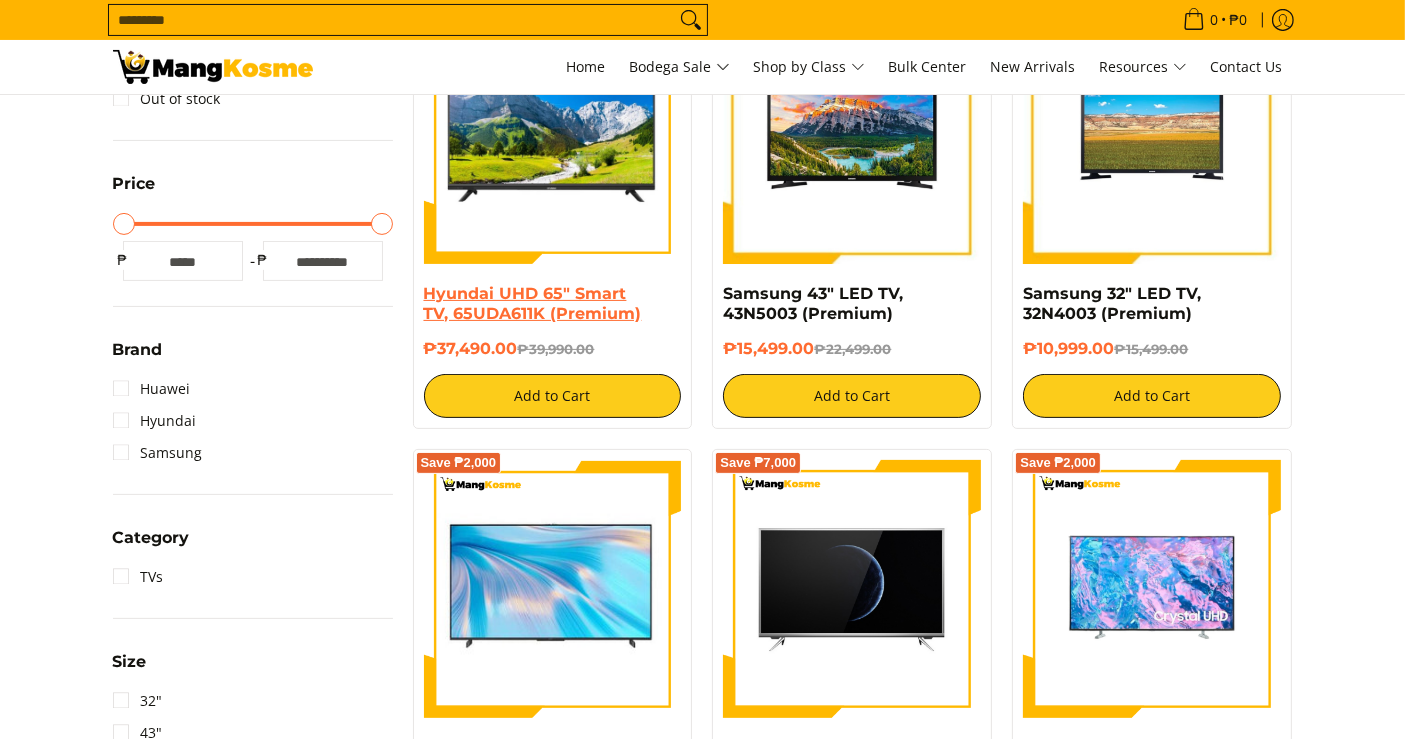 click on "Hyundai UHD 65" Smart TV, 65UDA611K (Premium)" at bounding box center (533, 303) 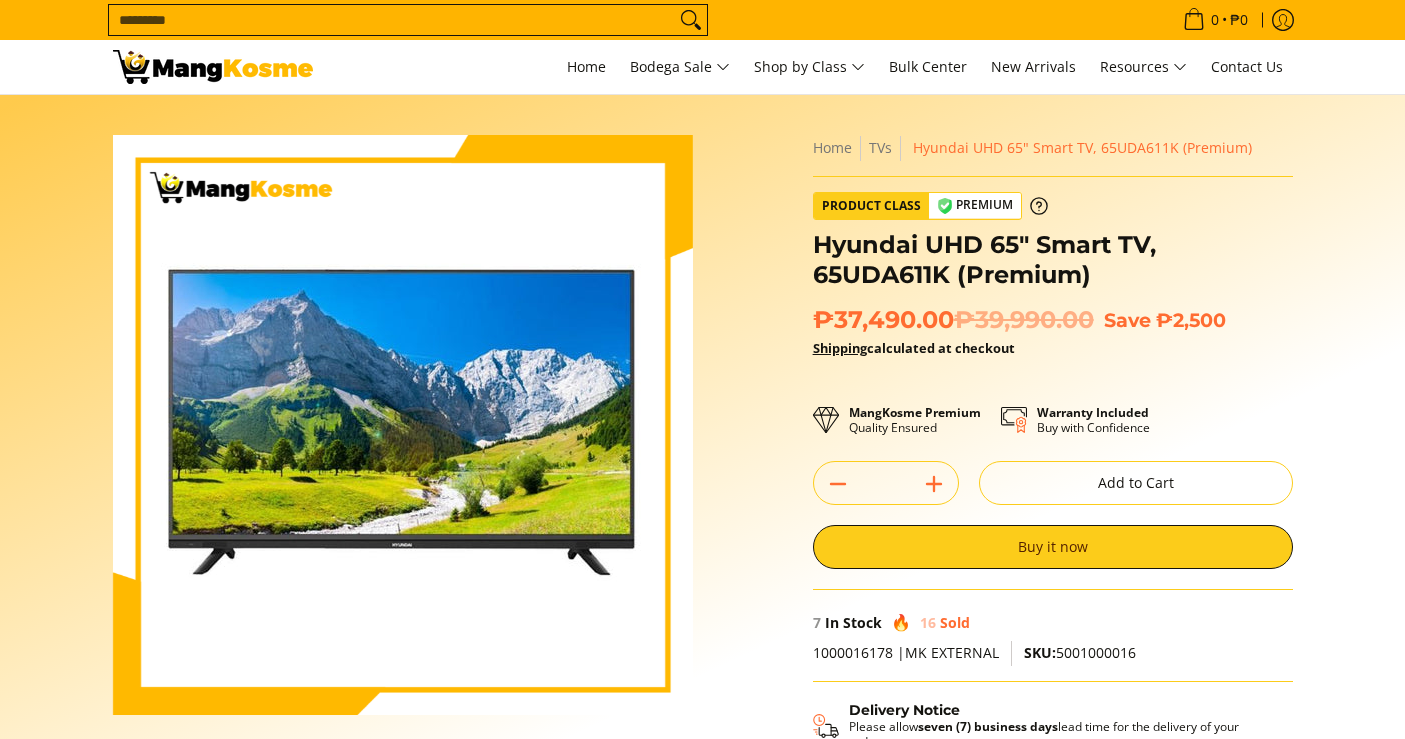 scroll, scrollTop: 0, scrollLeft: 0, axis: both 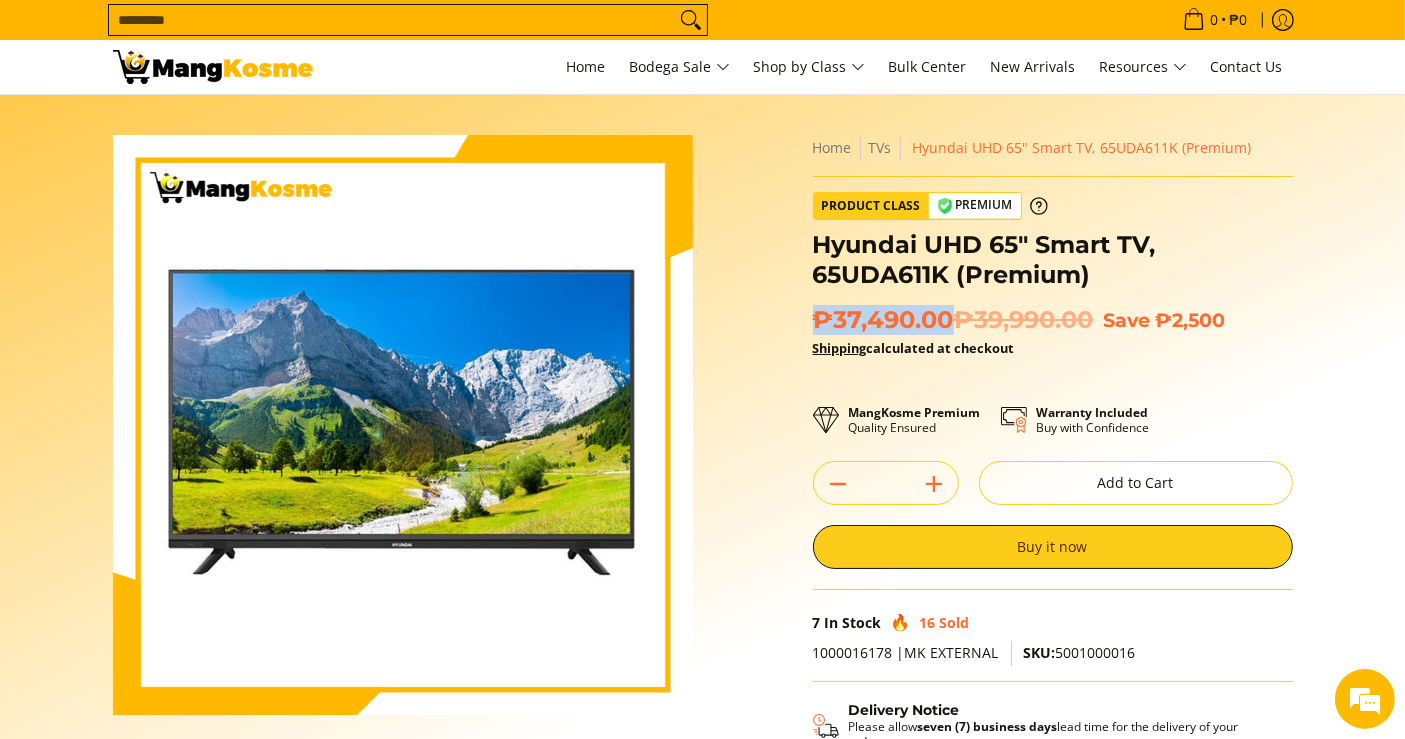 drag, startPoint x: 949, startPoint y: 324, endPoint x: 814, endPoint y: 325, distance: 135.00371 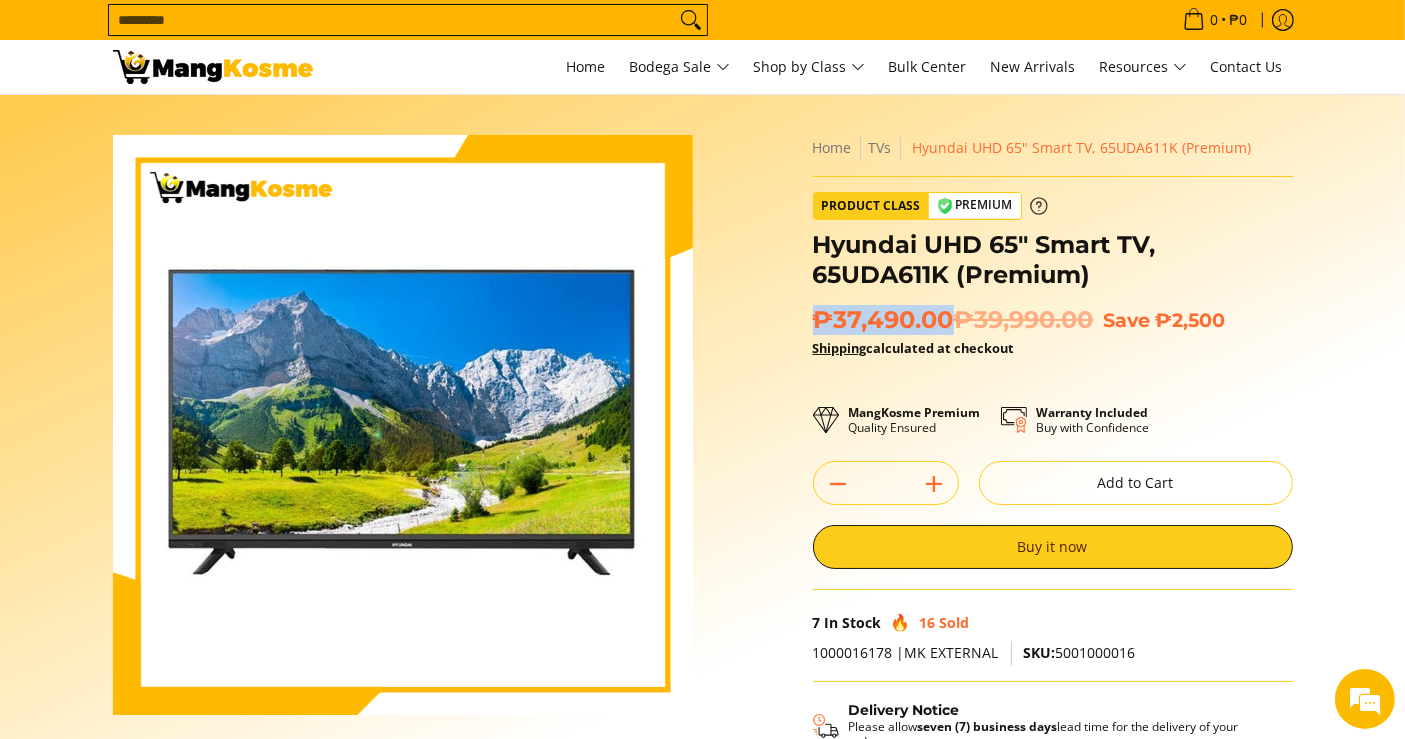 scroll, scrollTop: 0, scrollLeft: 0, axis: both 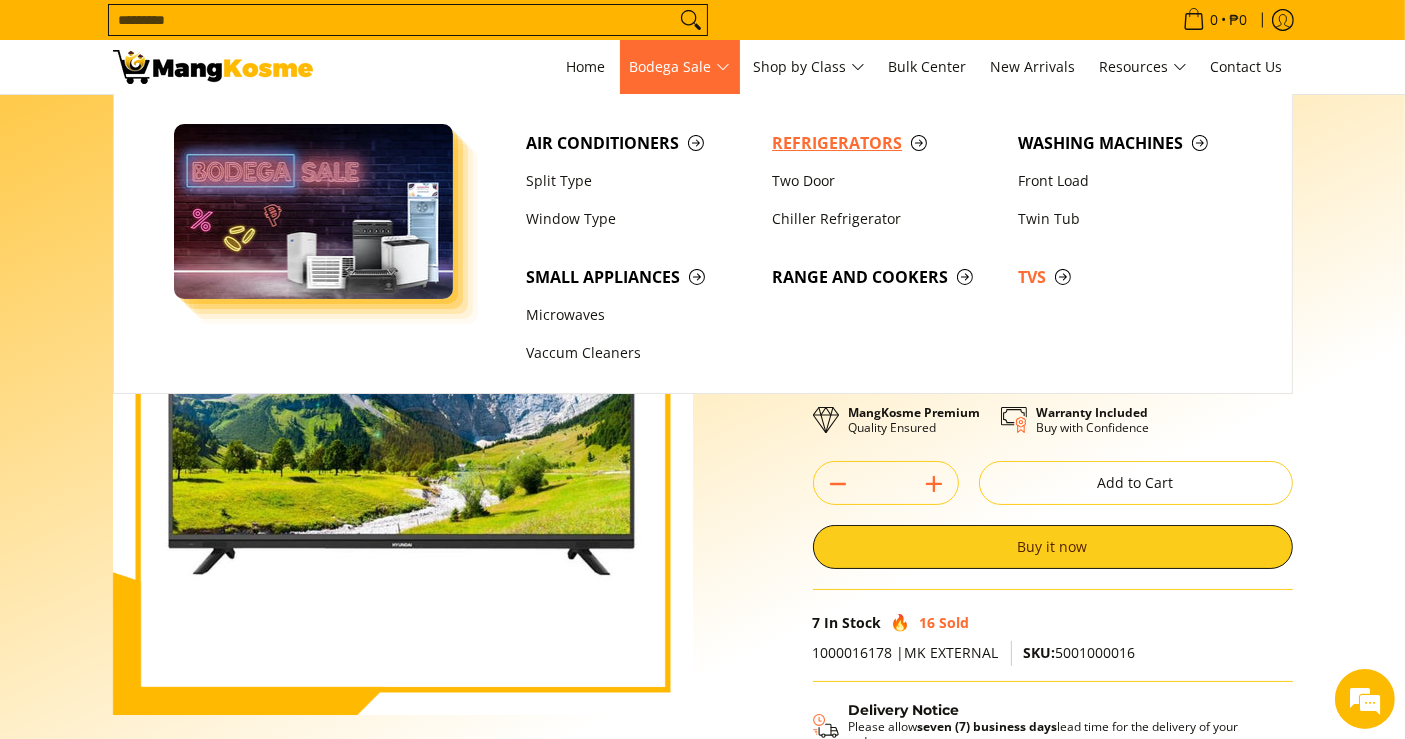 click on "Refrigerators" at bounding box center (885, 143) 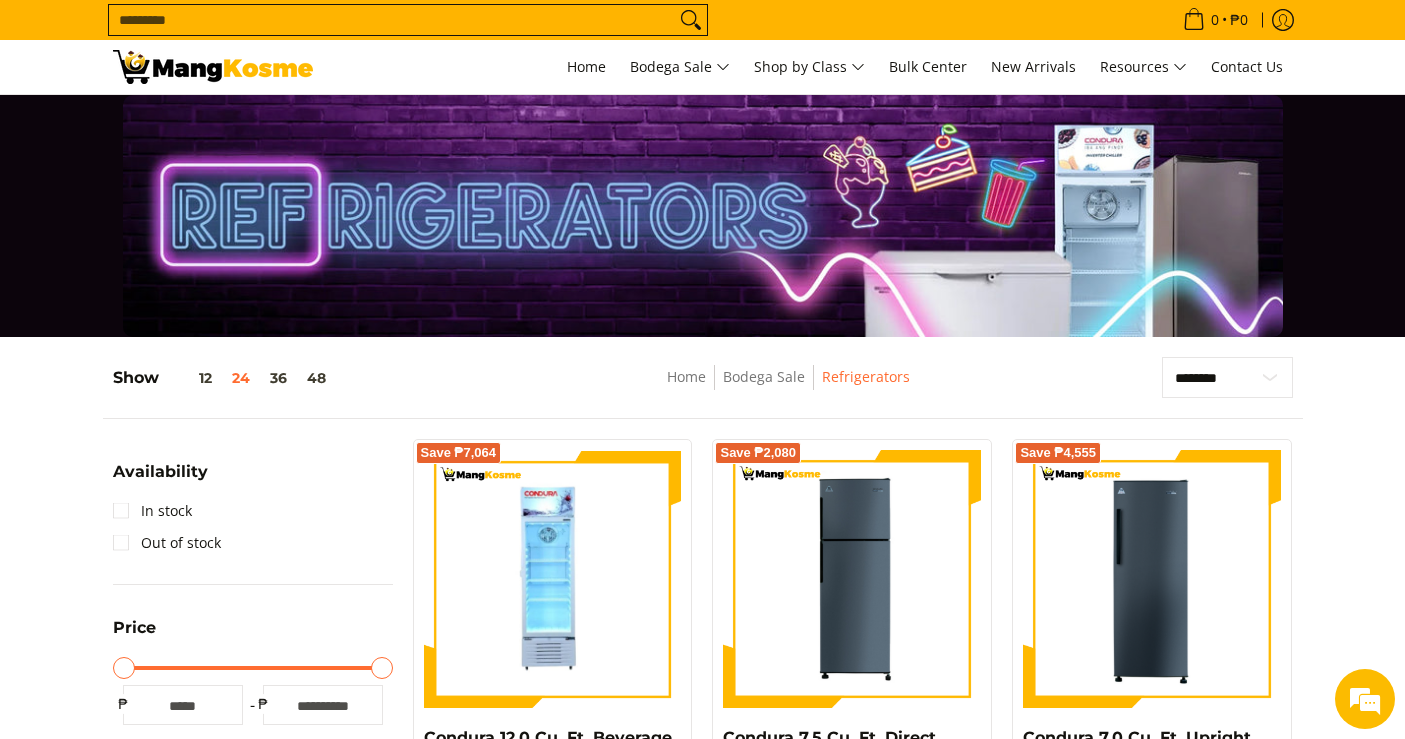 scroll, scrollTop: 0, scrollLeft: 0, axis: both 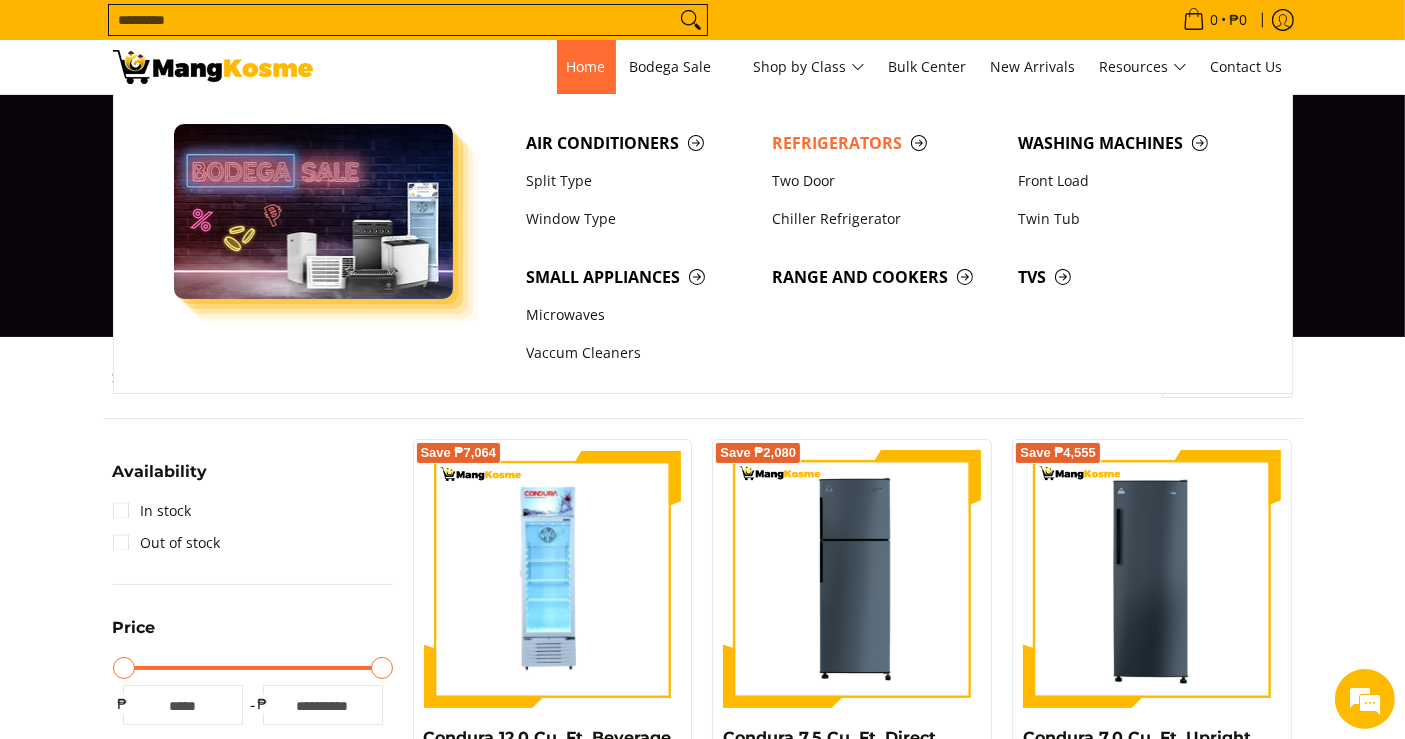 click on "Home" at bounding box center [586, 66] 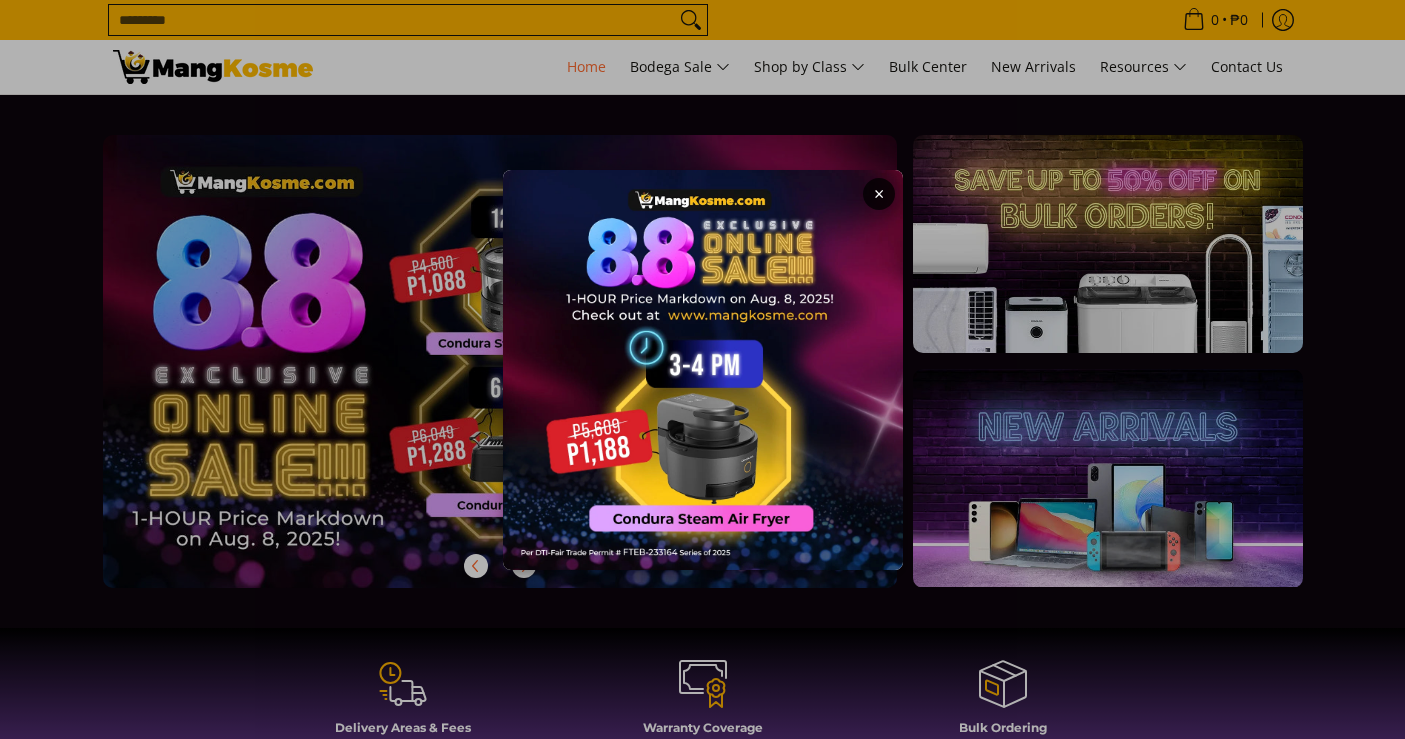 scroll, scrollTop: 0, scrollLeft: 0, axis: both 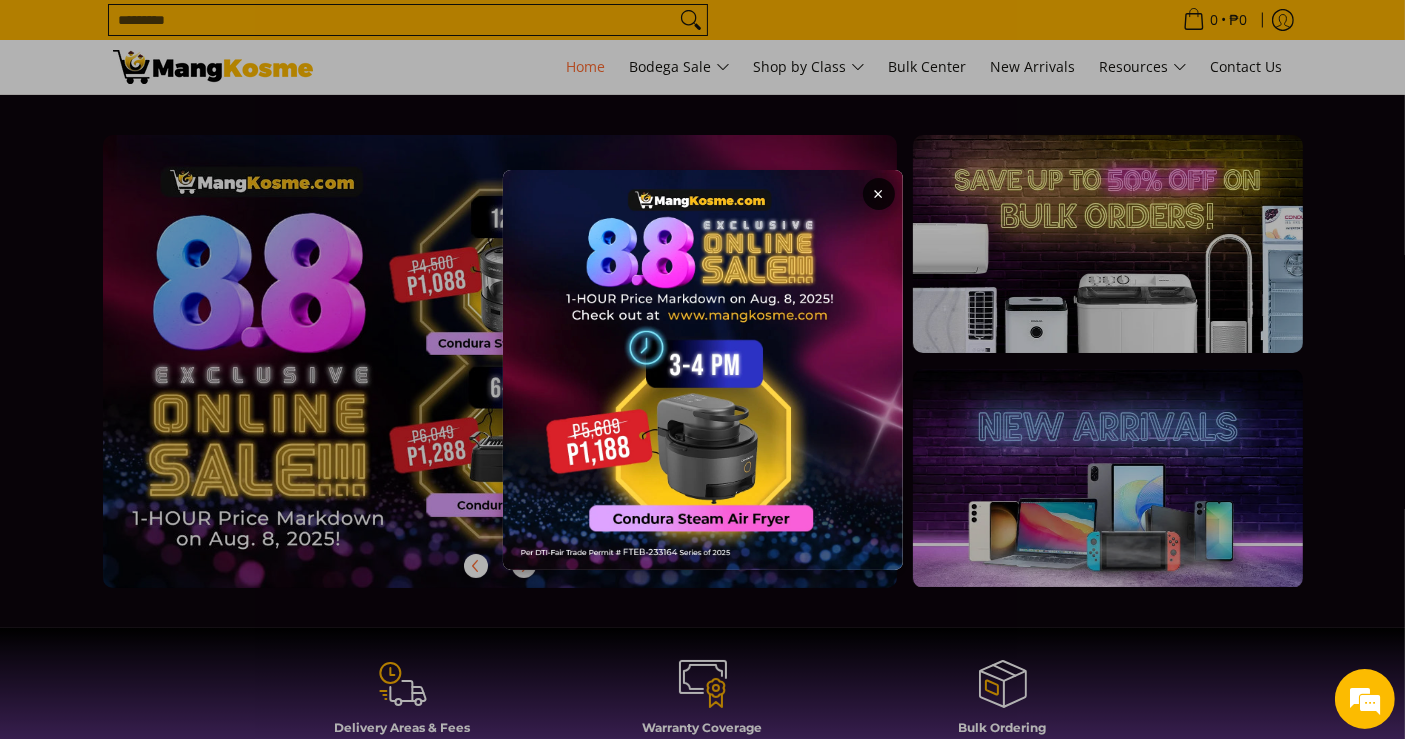 click on "×" at bounding box center [879, 194] 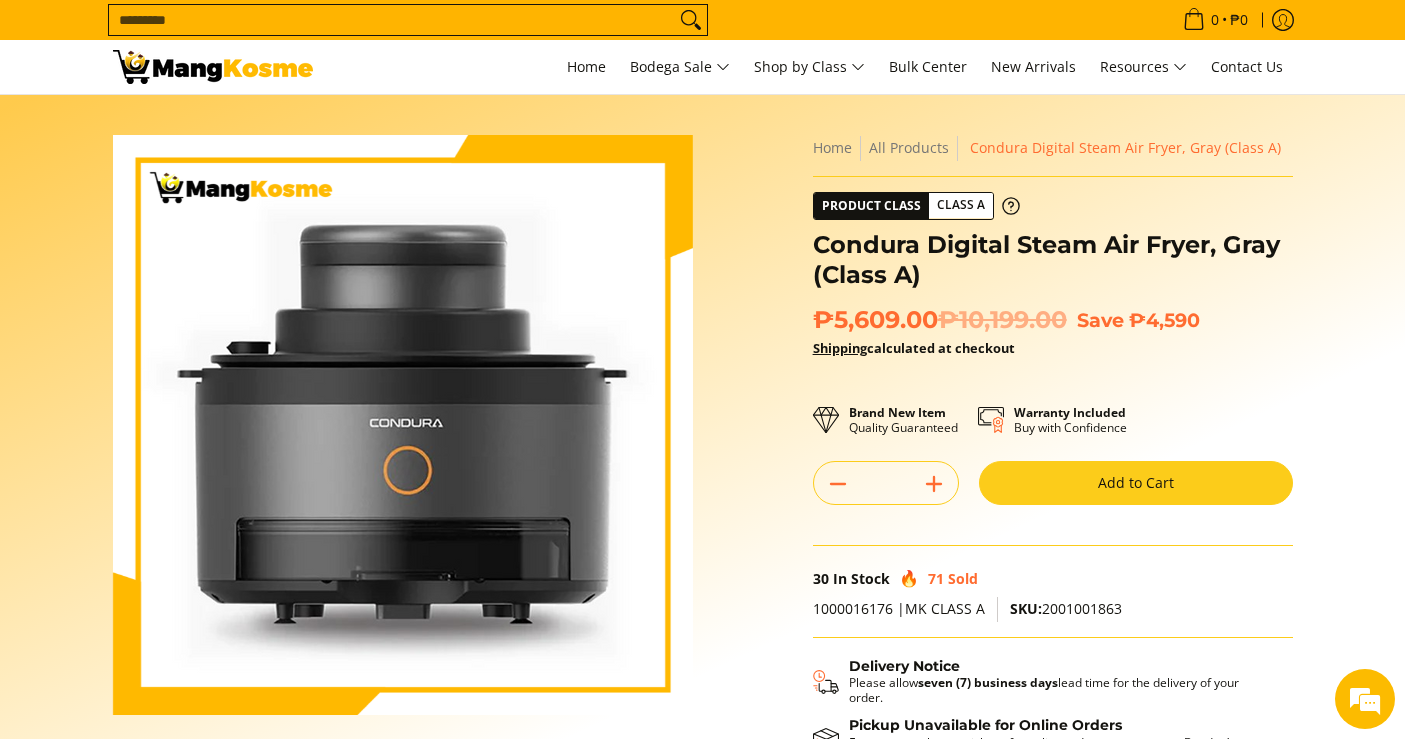 scroll, scrollTop: 0, scrollLeft: 0, axis: both 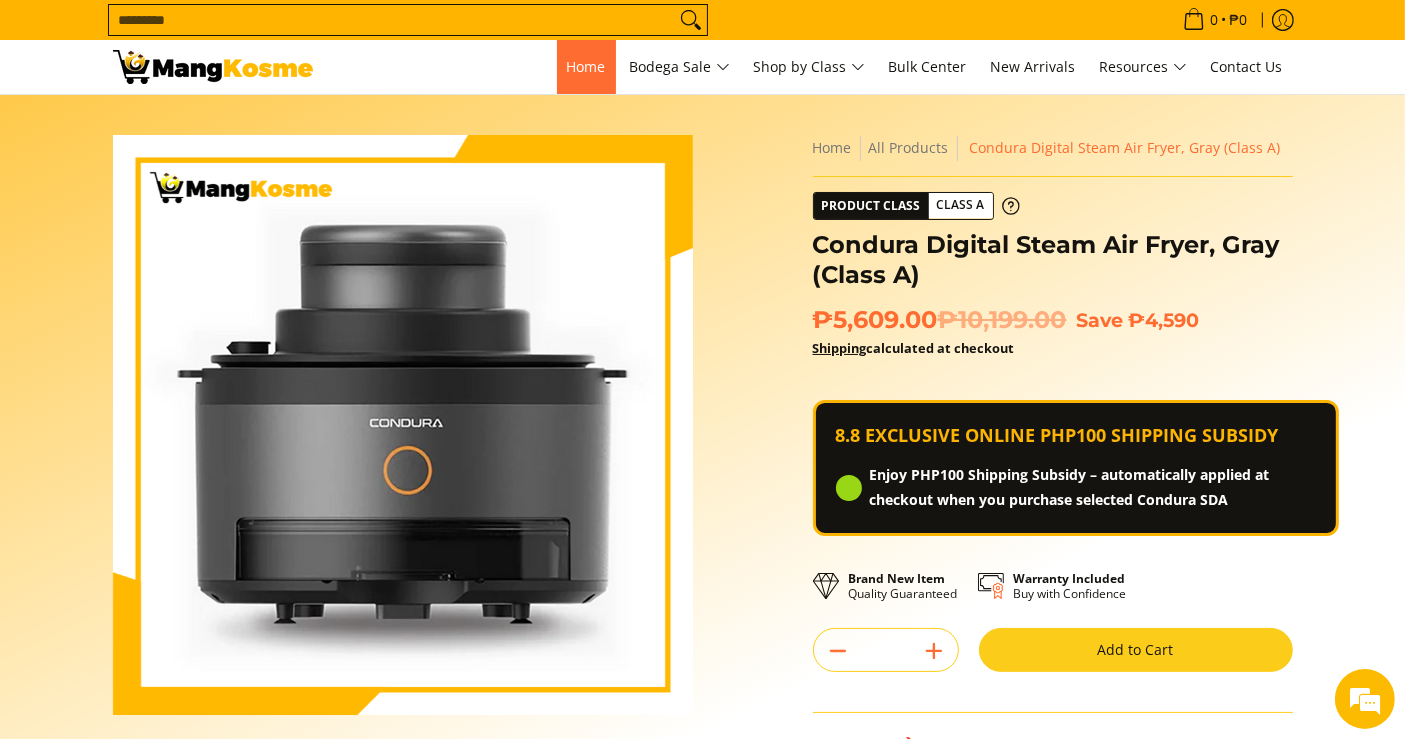 click on "Home" at bounding box center (586, 67) 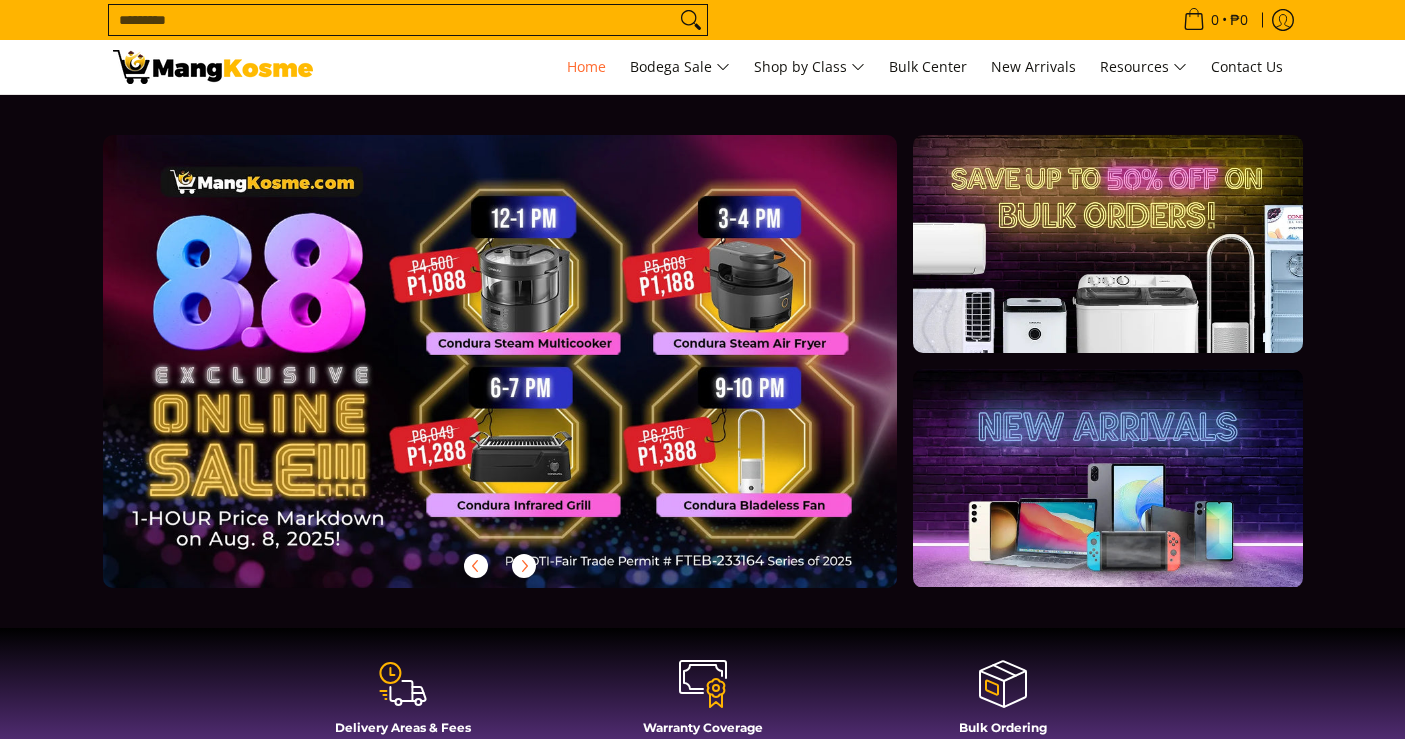 scroll, scrollTop: 0, scrollLeft: 0, axis: both 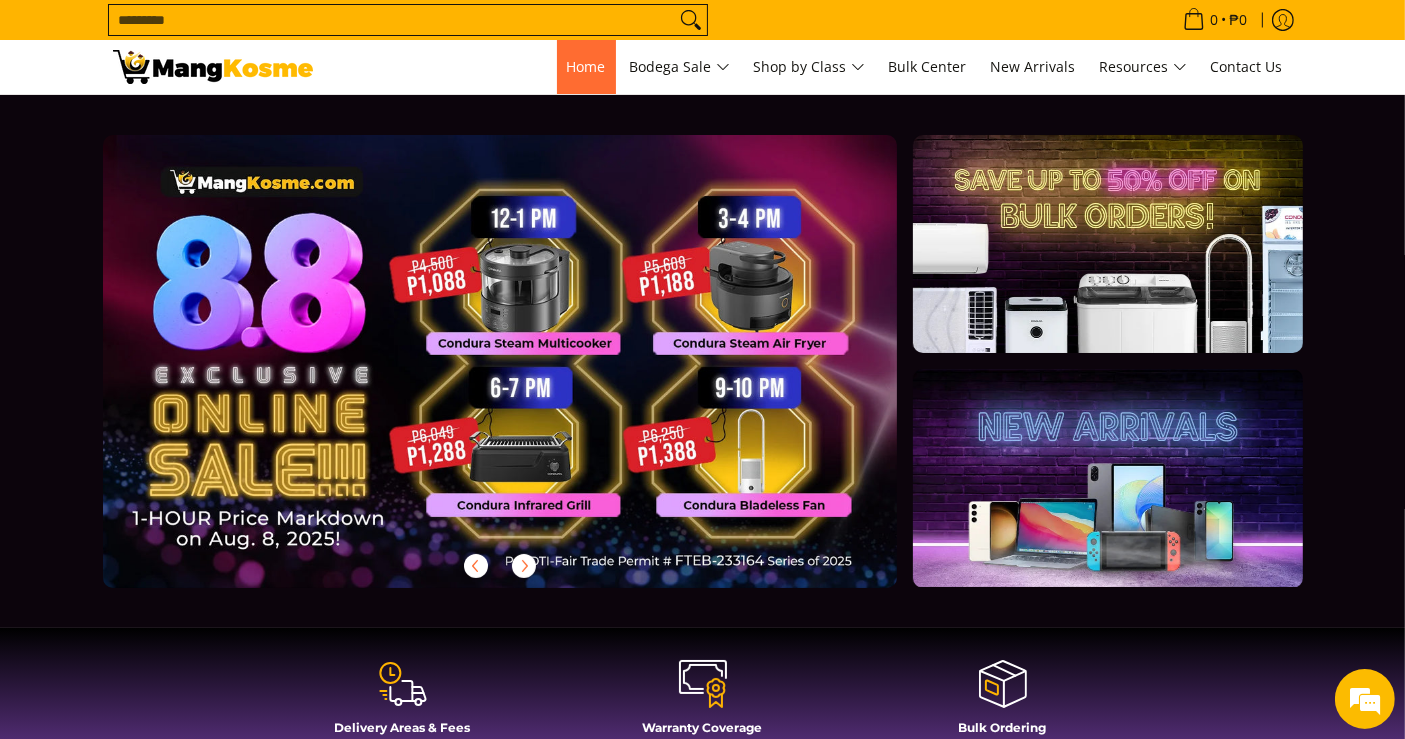 click on "Home" at bounding box center [586, 66] 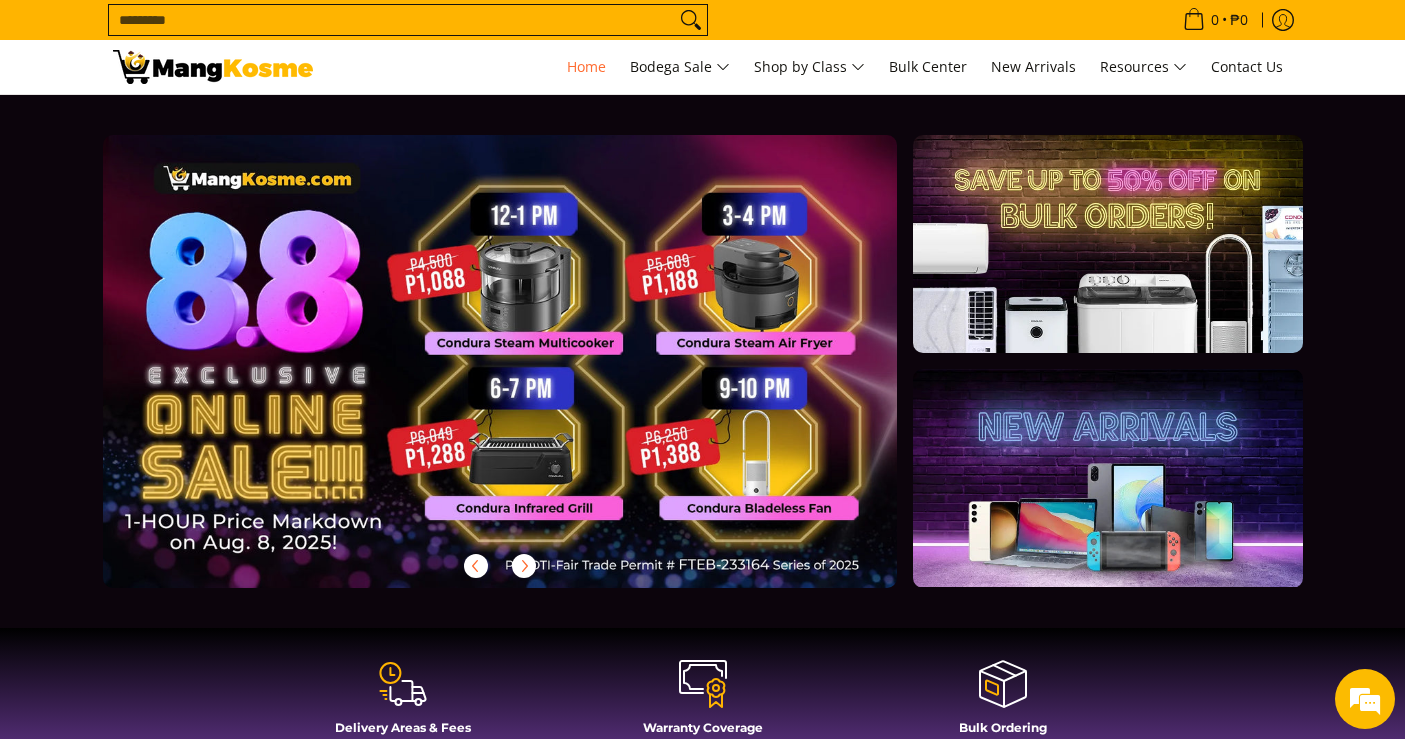 scroll, scrollTop: 0, scrollLeft: 0, axis: both 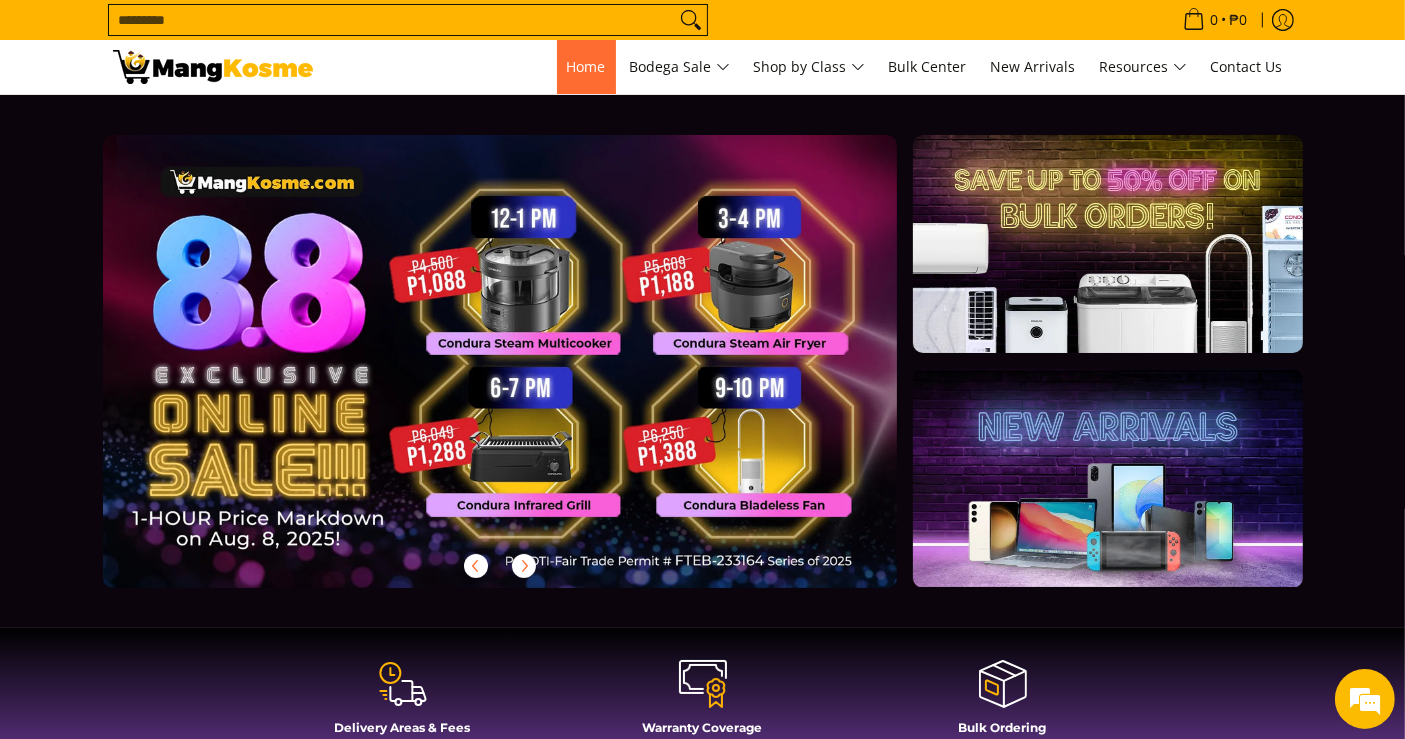 click on "Home" at bounding box center (586, 67) 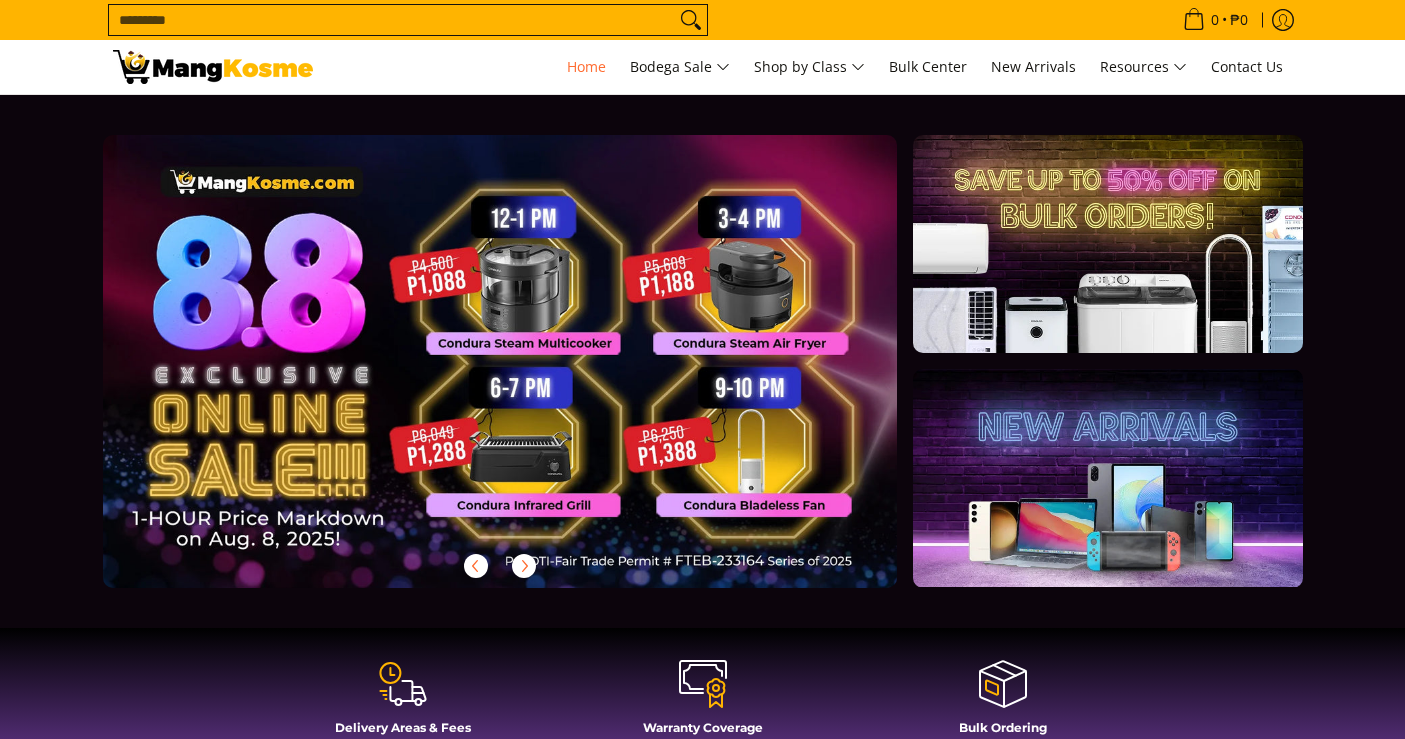 scroll, scrollTop: 0, scrollLeft: 0, axis: both 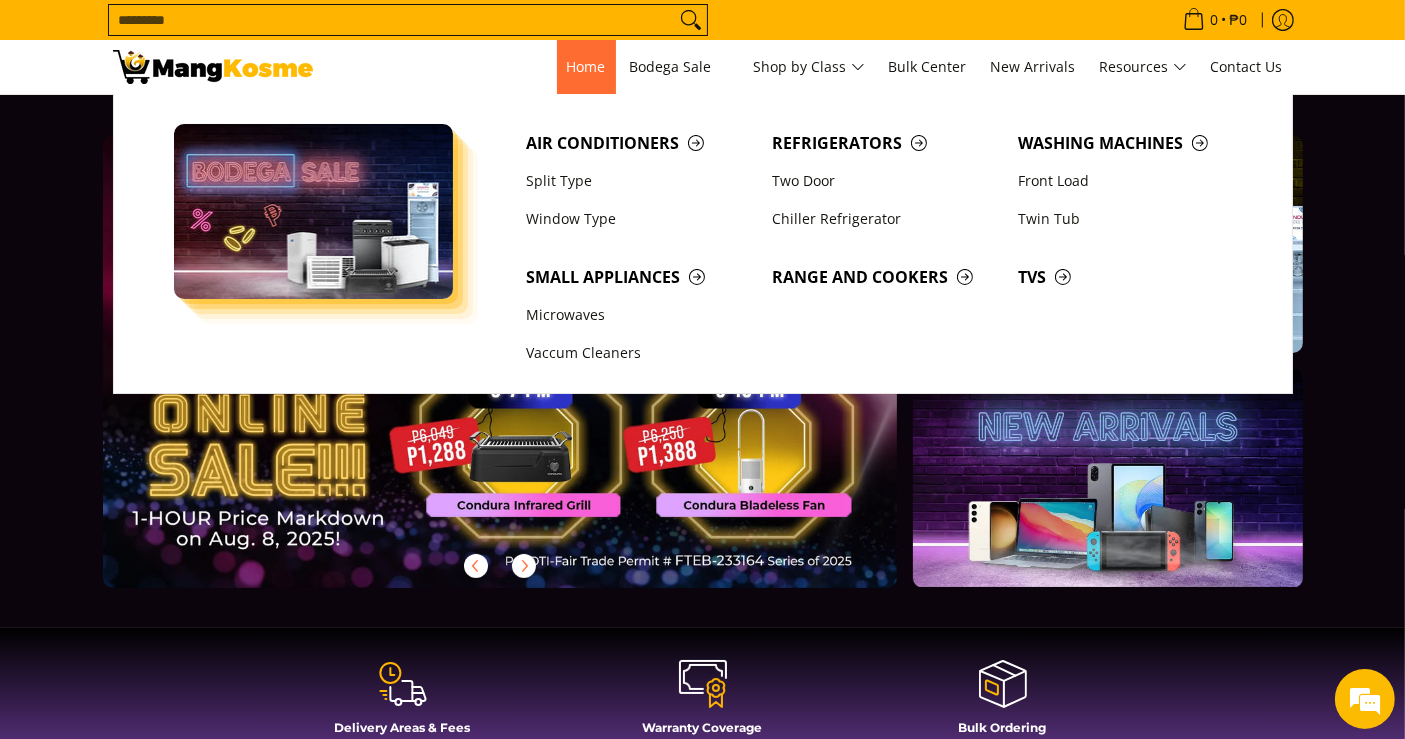 click on "Home" at bounding box center [586, 67] 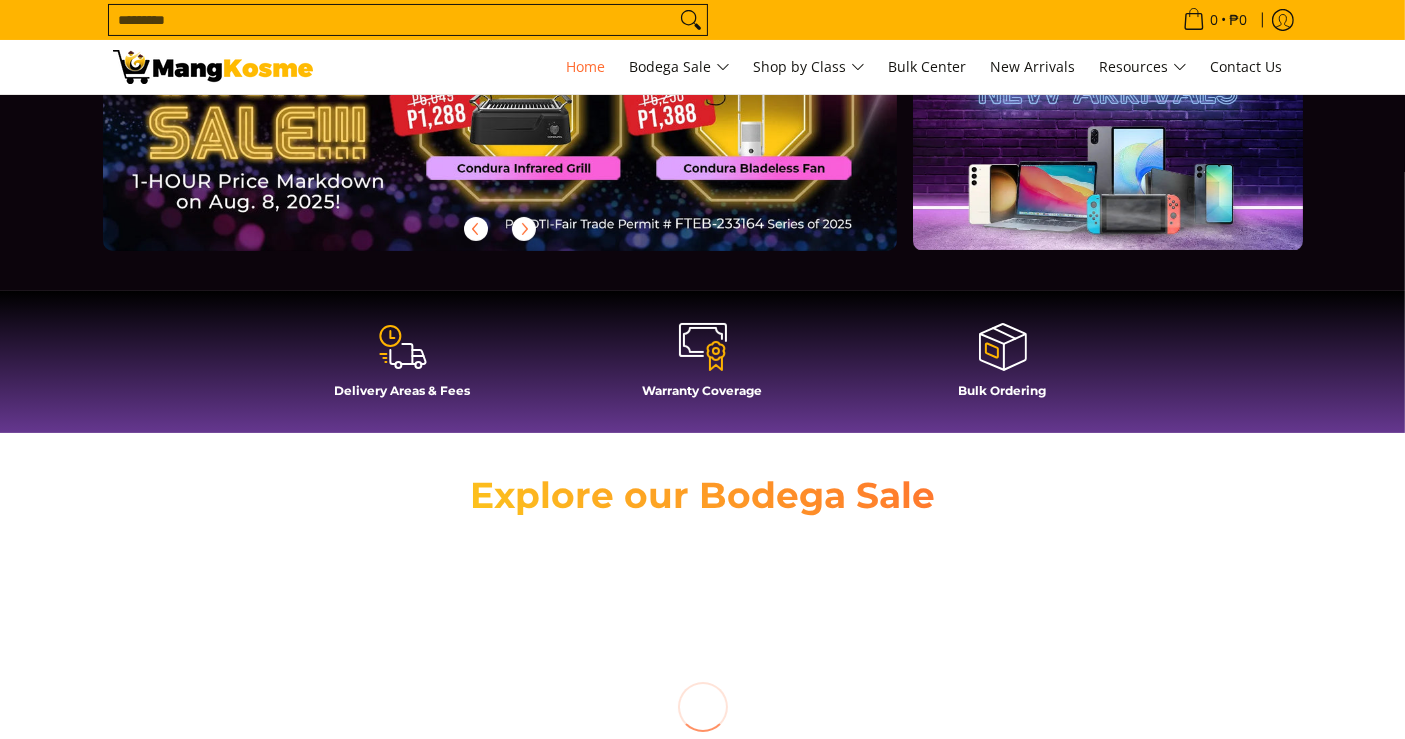 scroll, scrollTop: 444, scrollLeft: 0, axis: vertical 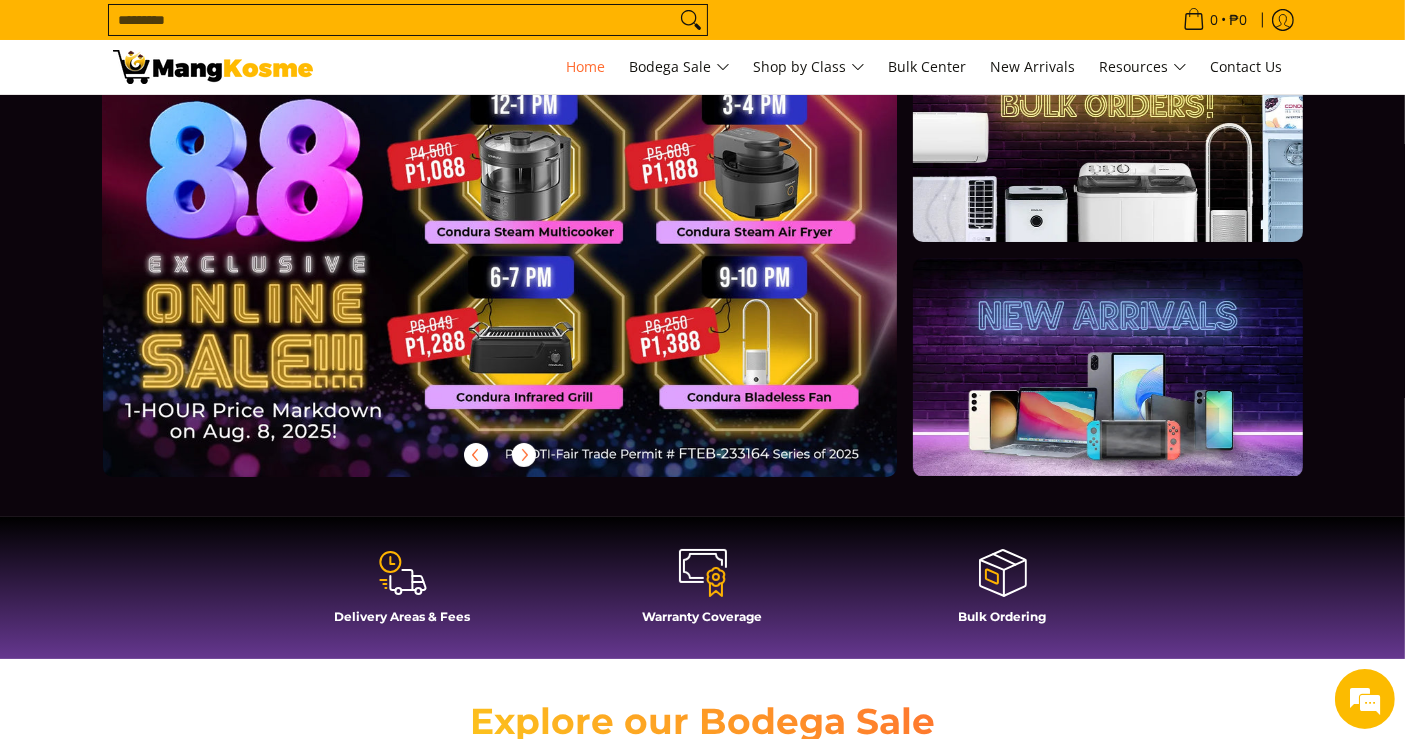 click at bounding box center [532, 266] 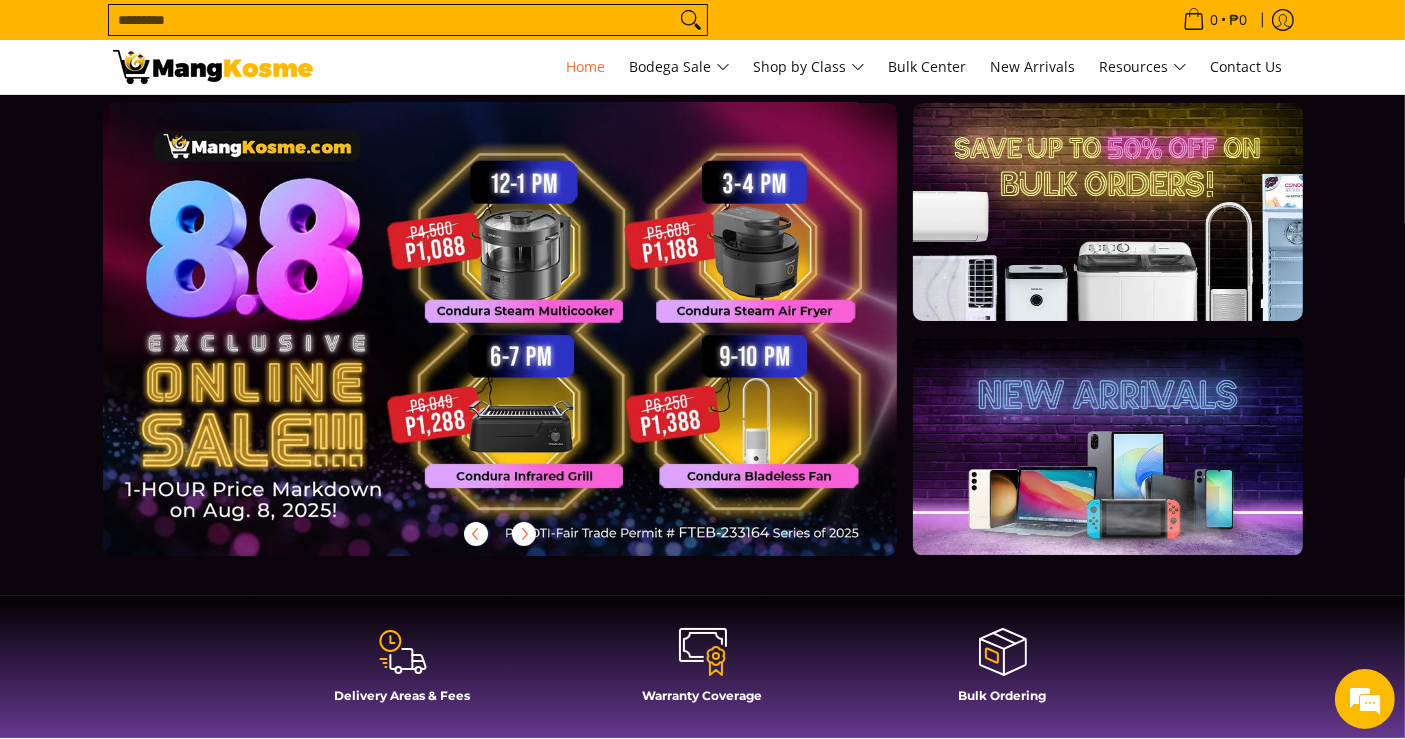 scroll, scrollTop: 0, scrollLeft: 0, axis: both 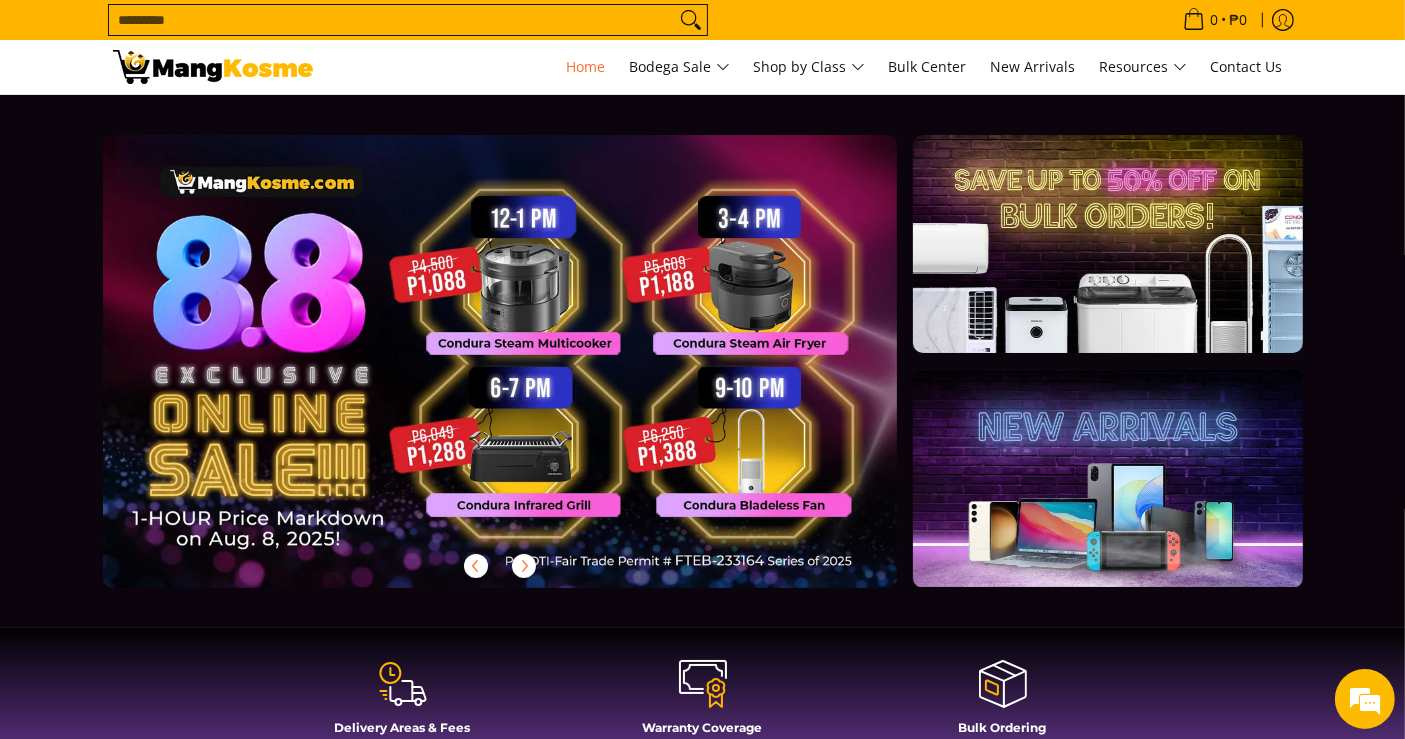click at bounding box center [213, 67] 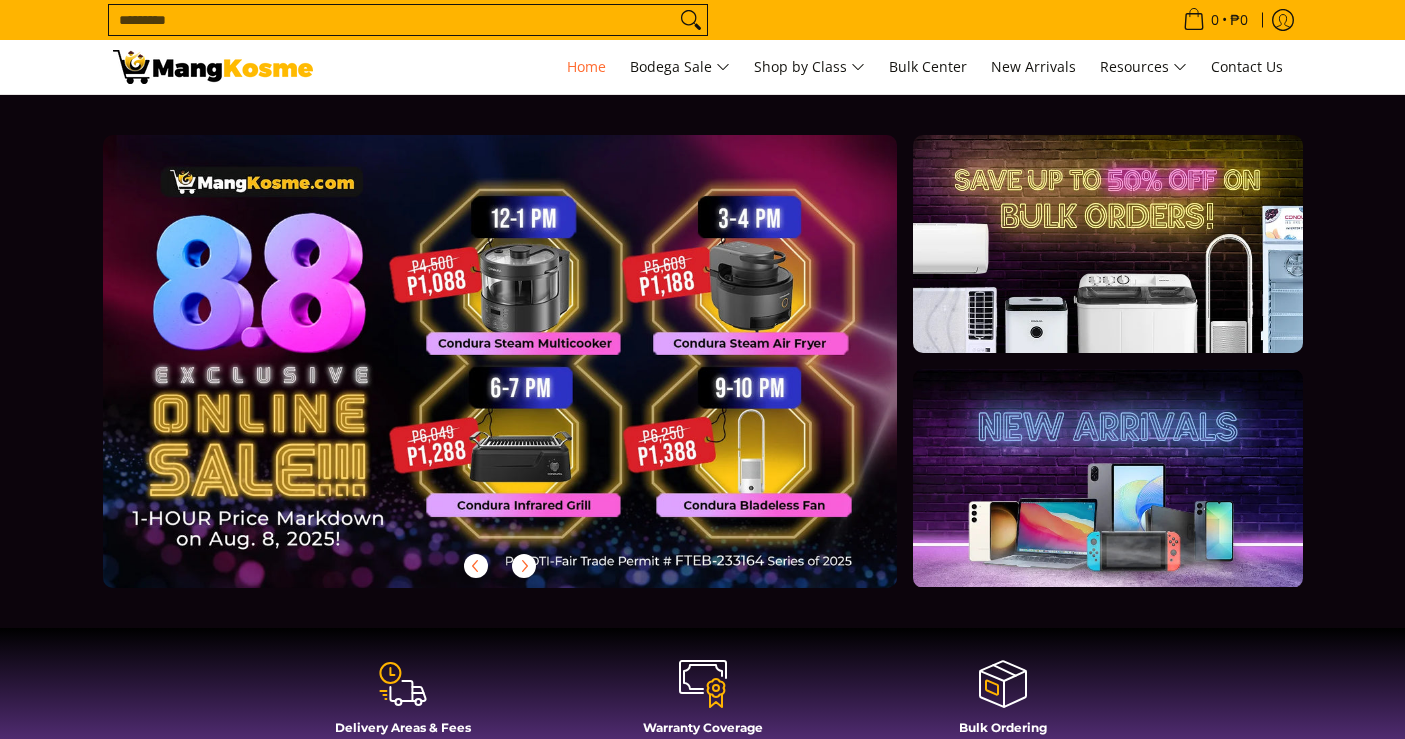 scroll, scrollTop: 0, scrollLeft: 0, axis: both 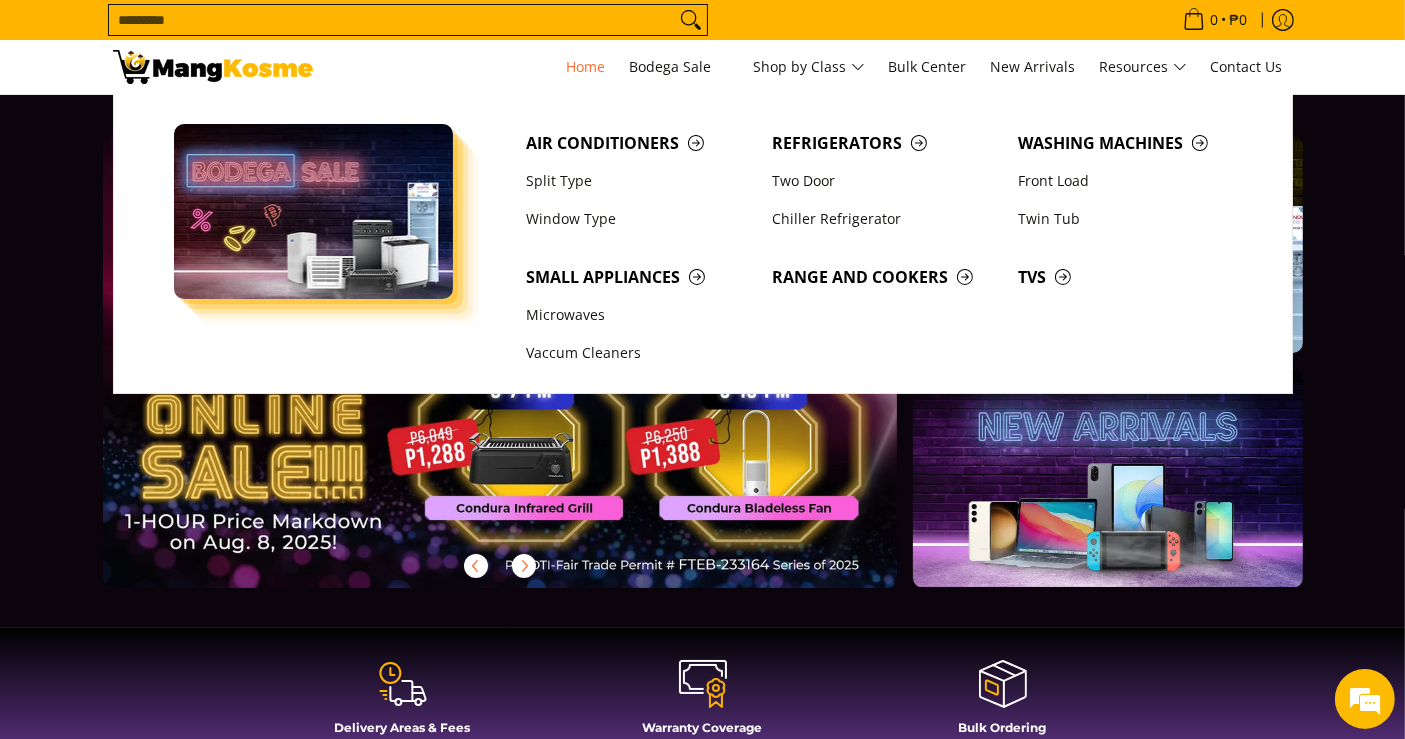 click at bounding box center [532, 377] 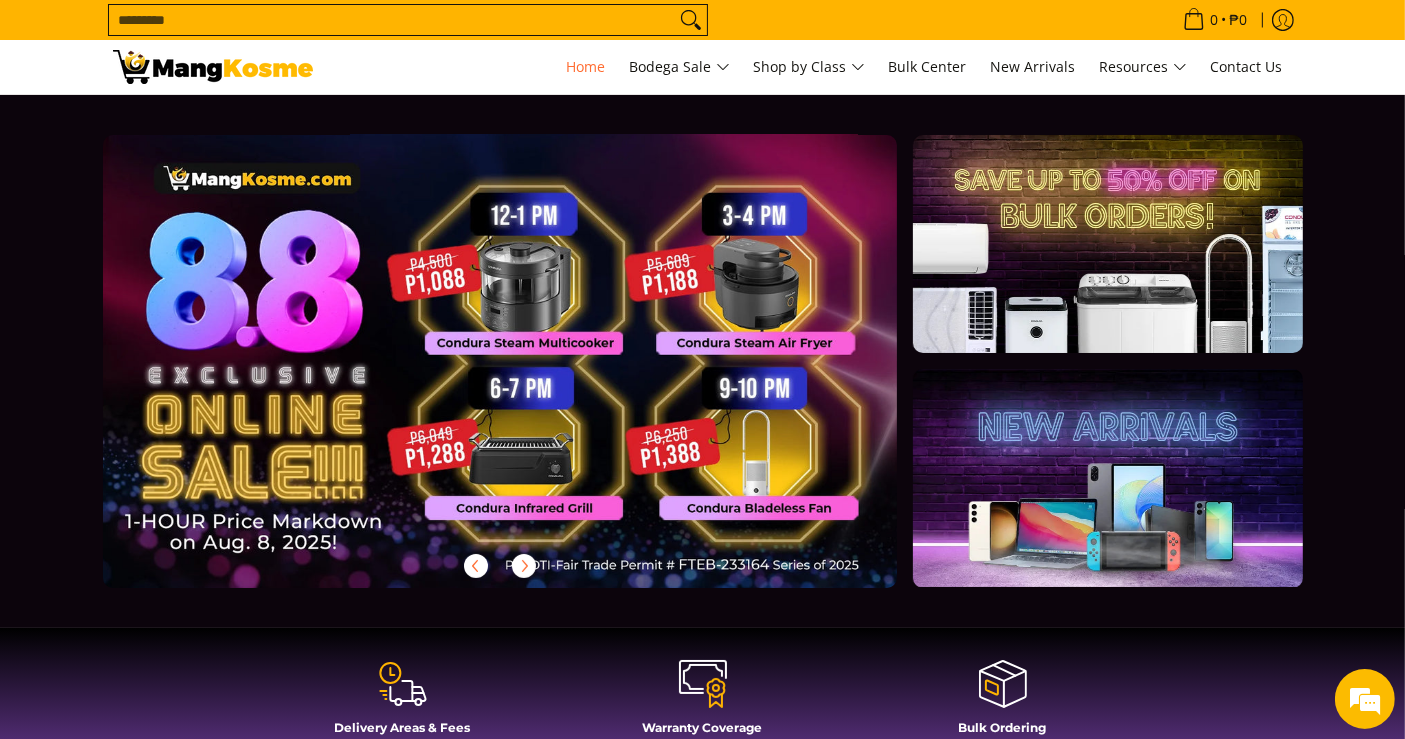 click at bounding box center [532, 377] 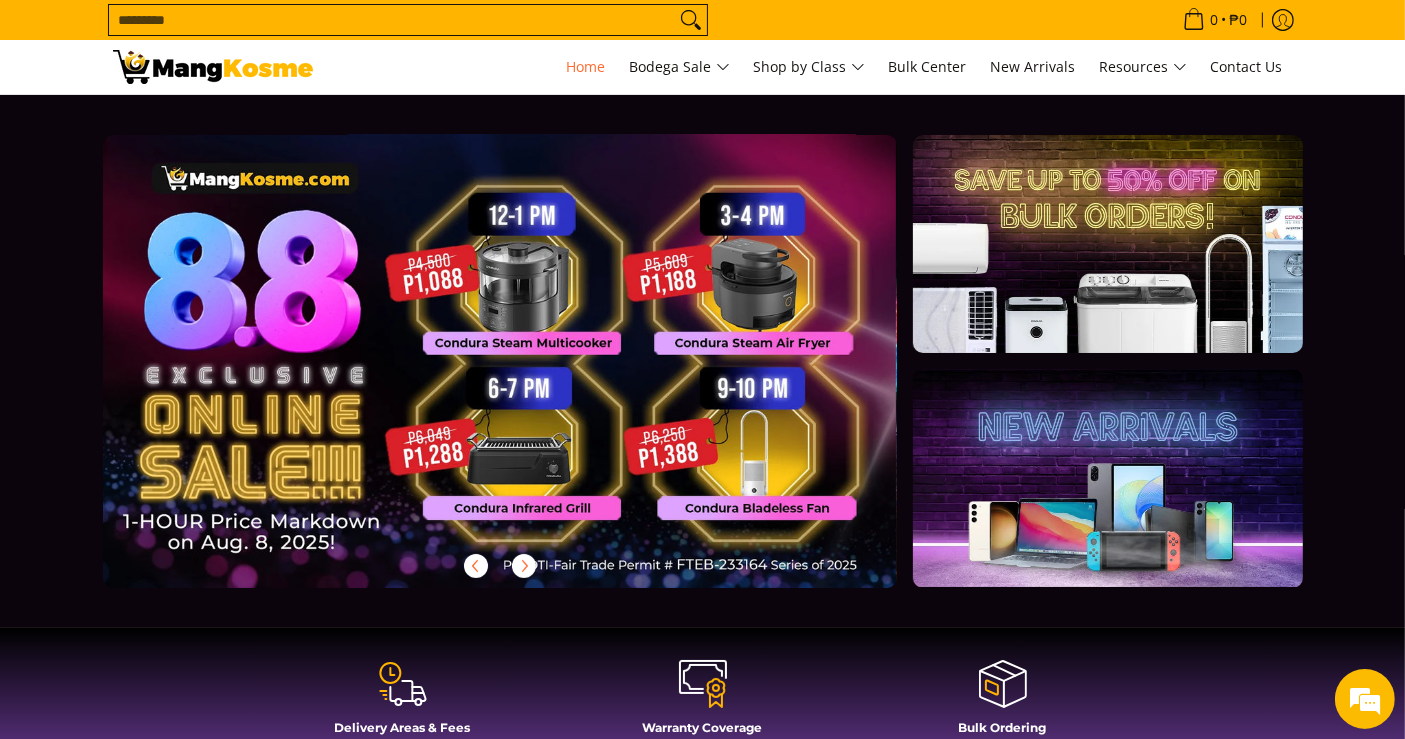 click at bounding box center [530, 377] 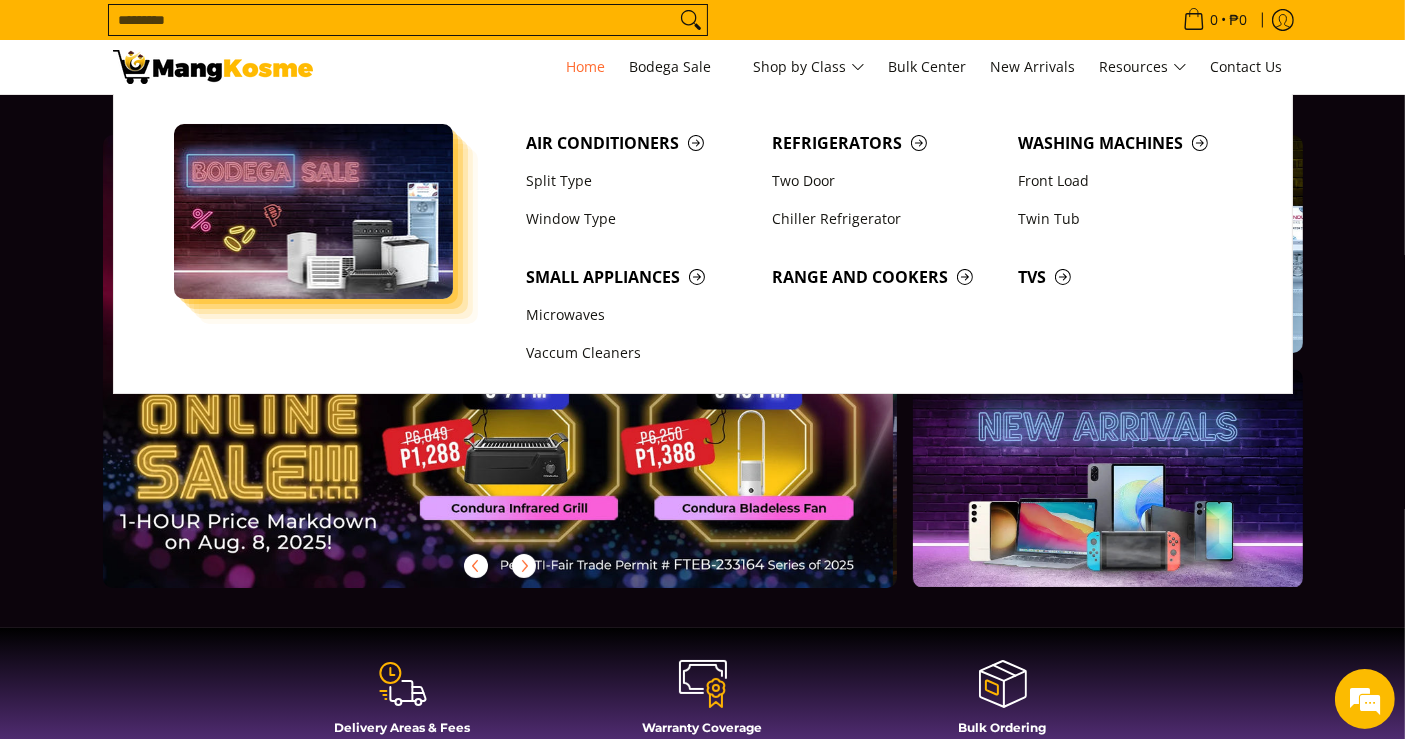 click at bounding box center (527, 377) 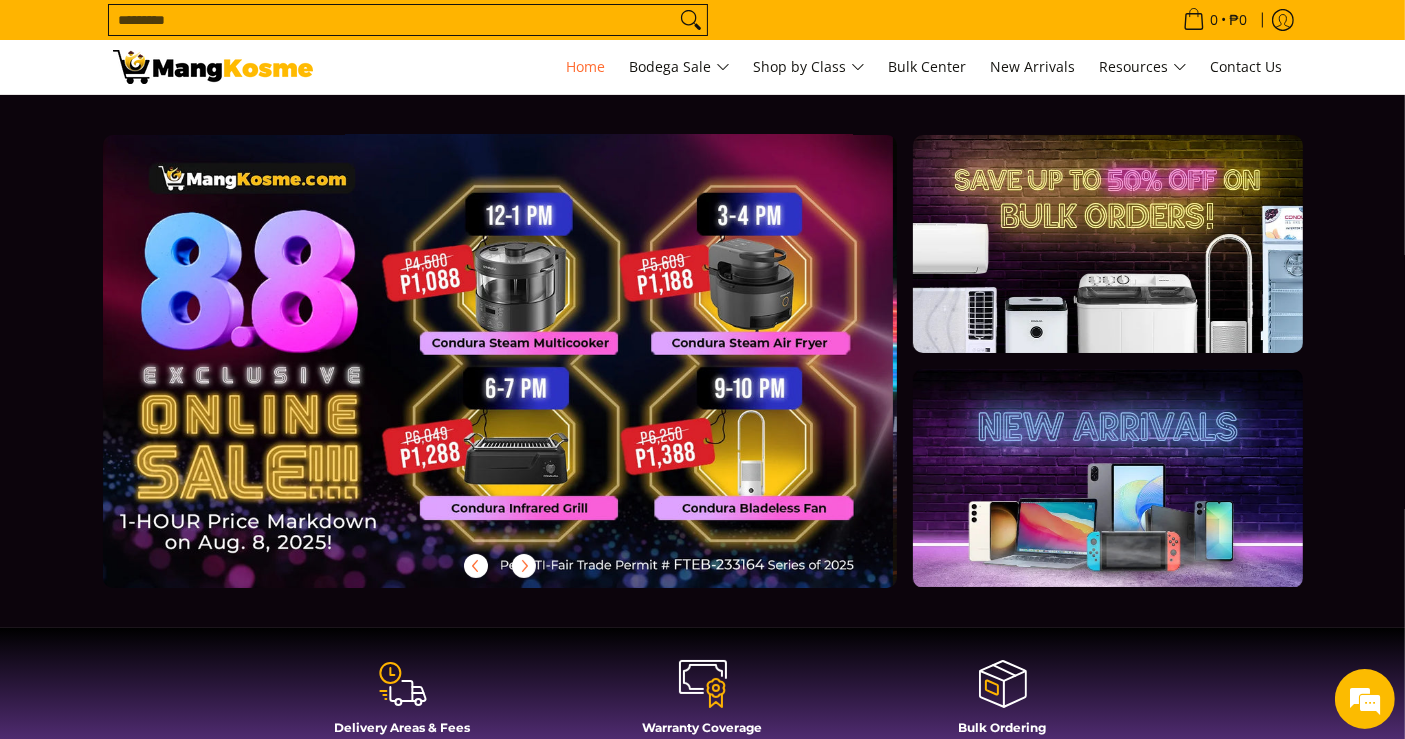 click at bounding box center [527, 377] 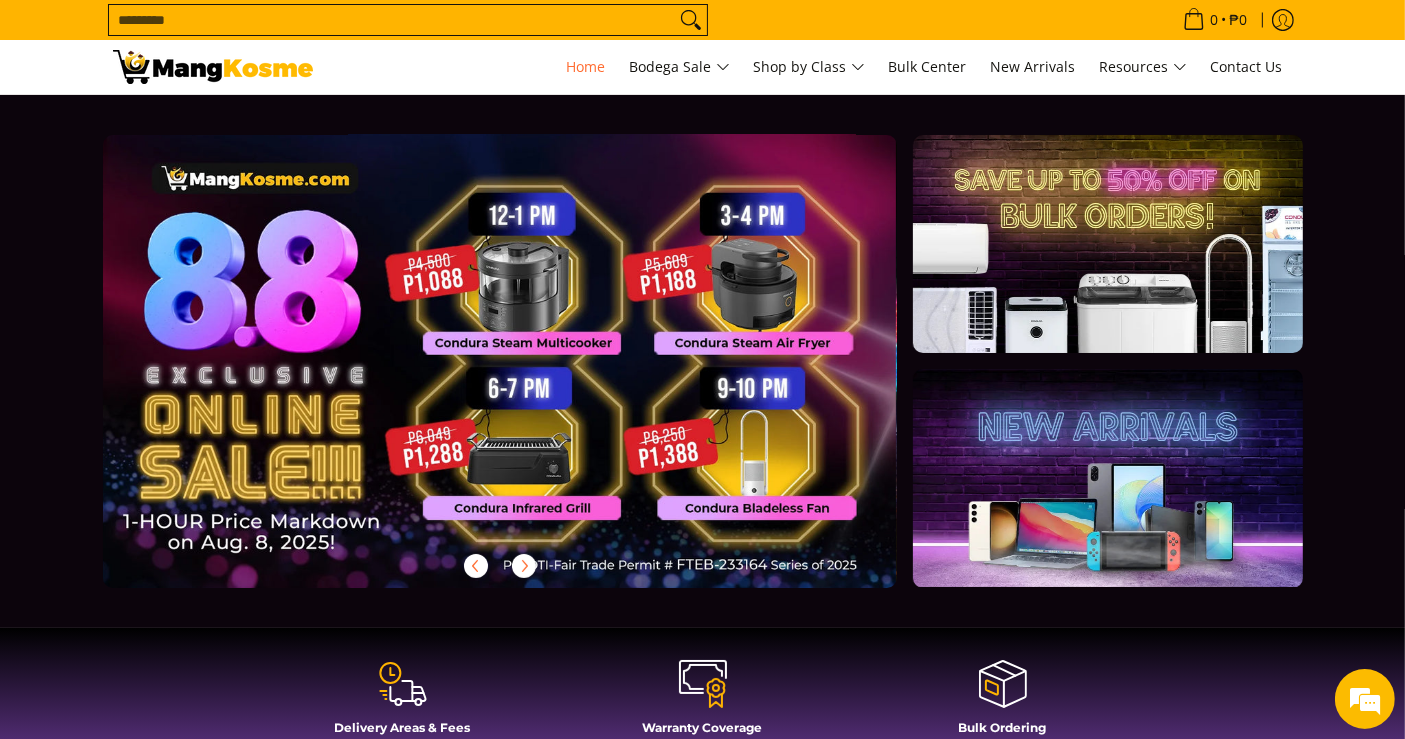 click at bounding box center (530, 377) 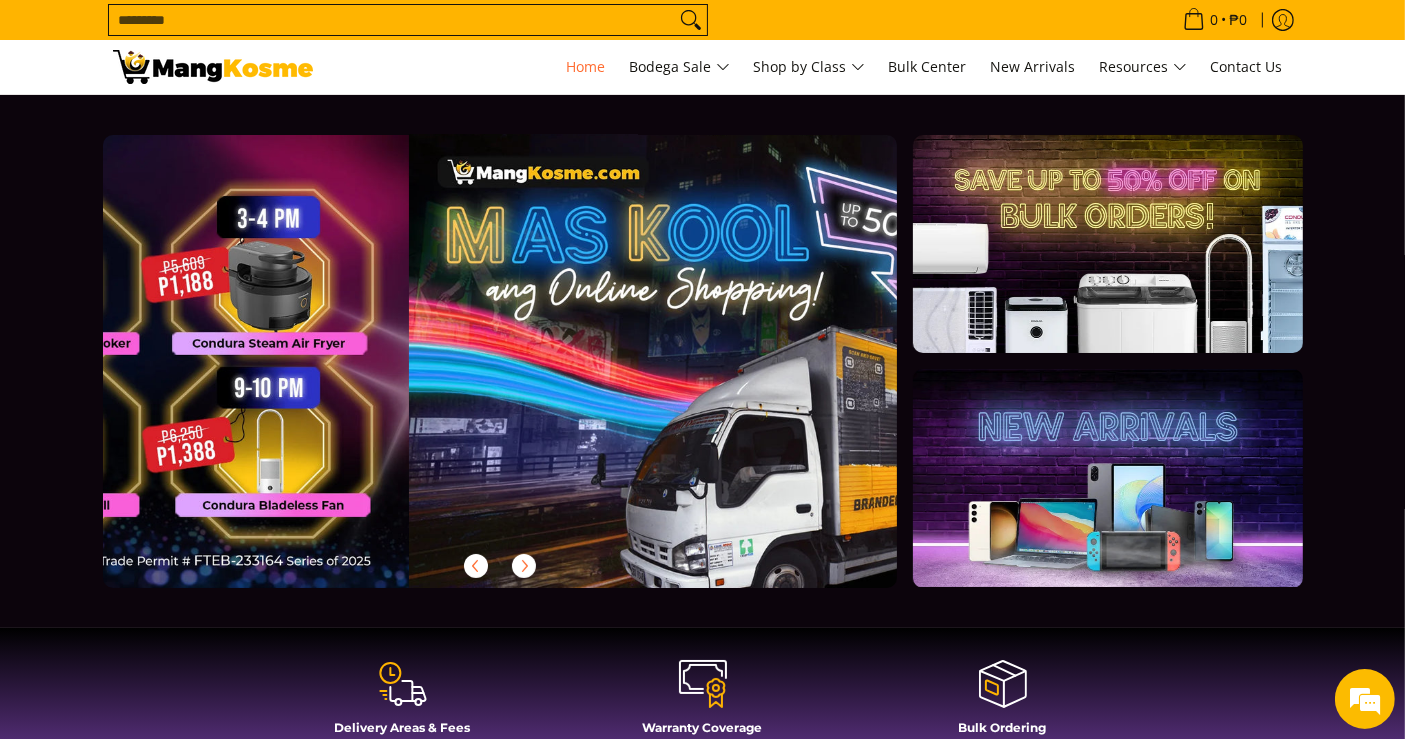 drag, startPoint x: 631, startPoint y: 472, endPoint x: 260, endPoint y: 427, distance: 373.71915 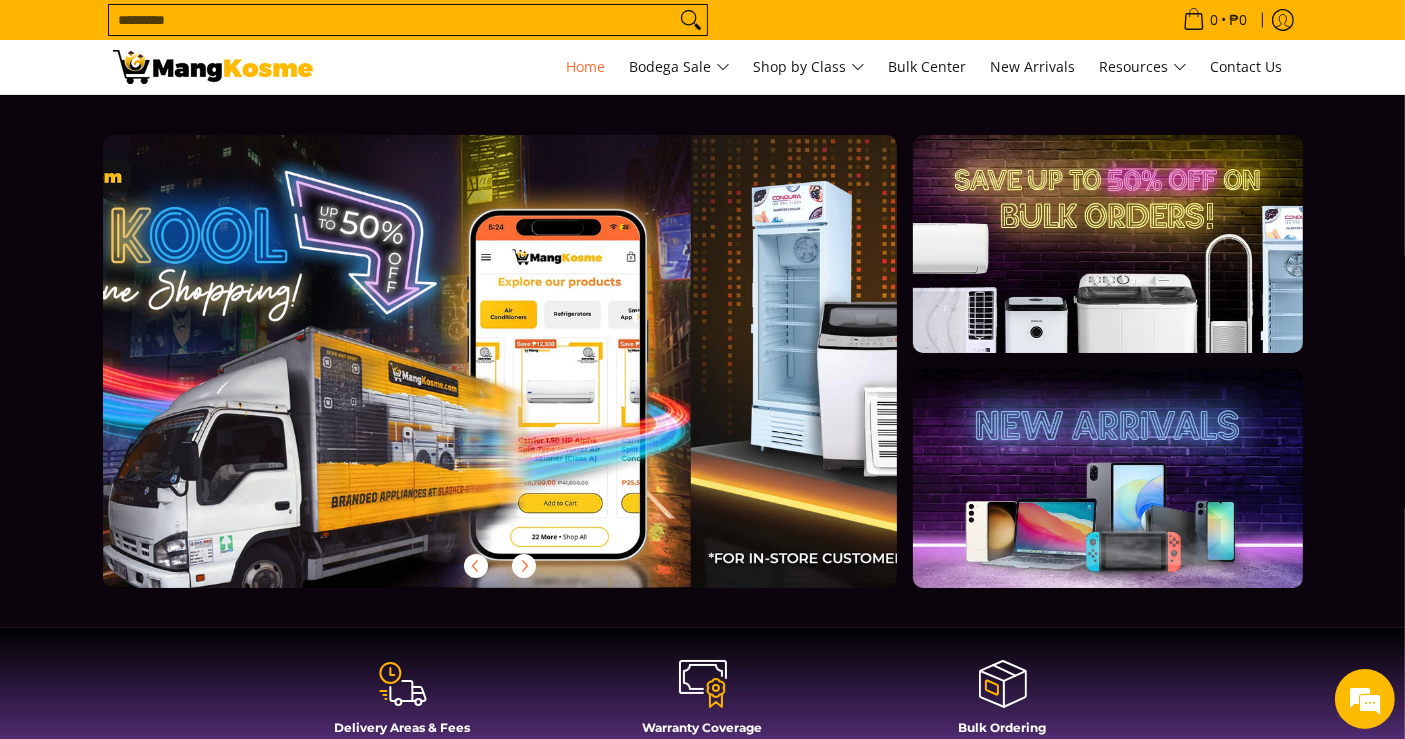 drag, startPoint x: 314, startPoint y: 421, endPoint x: 923, endPoint y: 406, distance: 609.1847 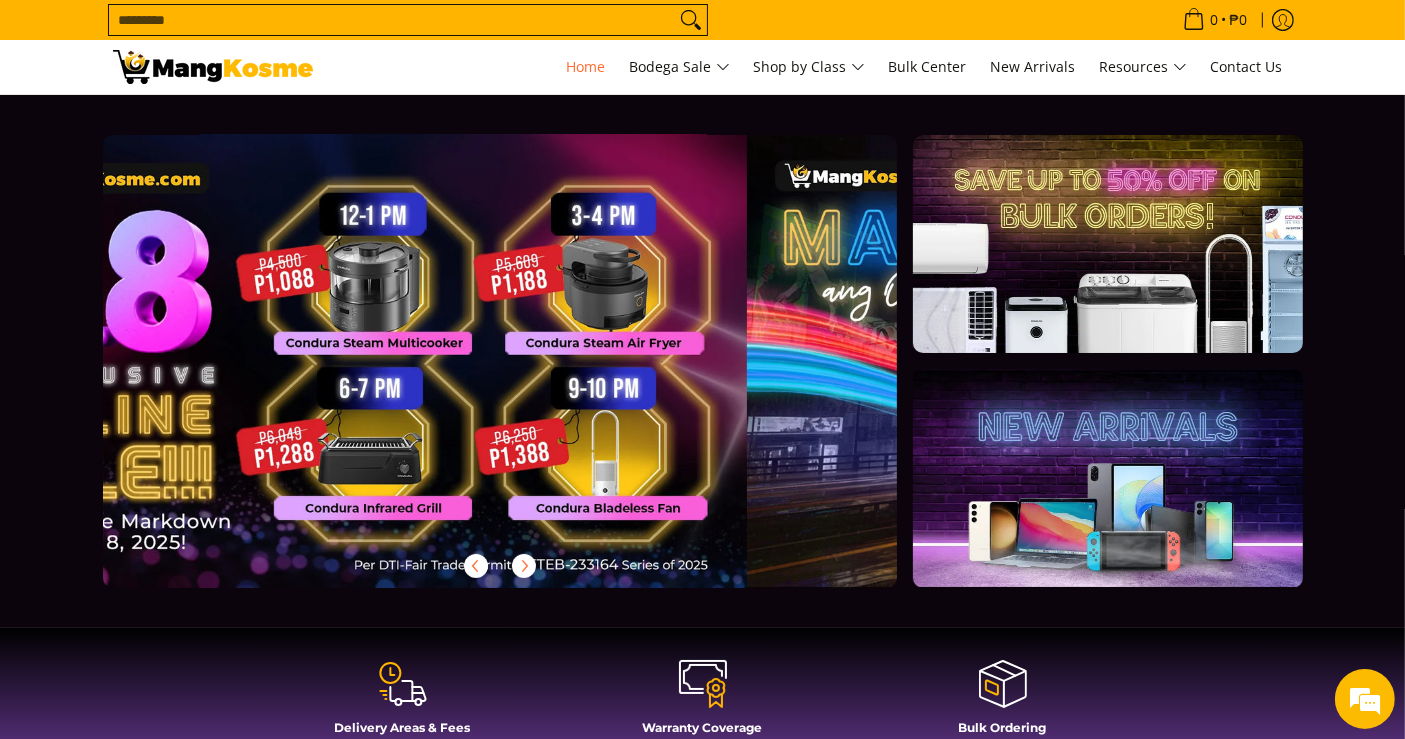 scroll, scrollTop: 0, scrollLeft: 0, axis: both 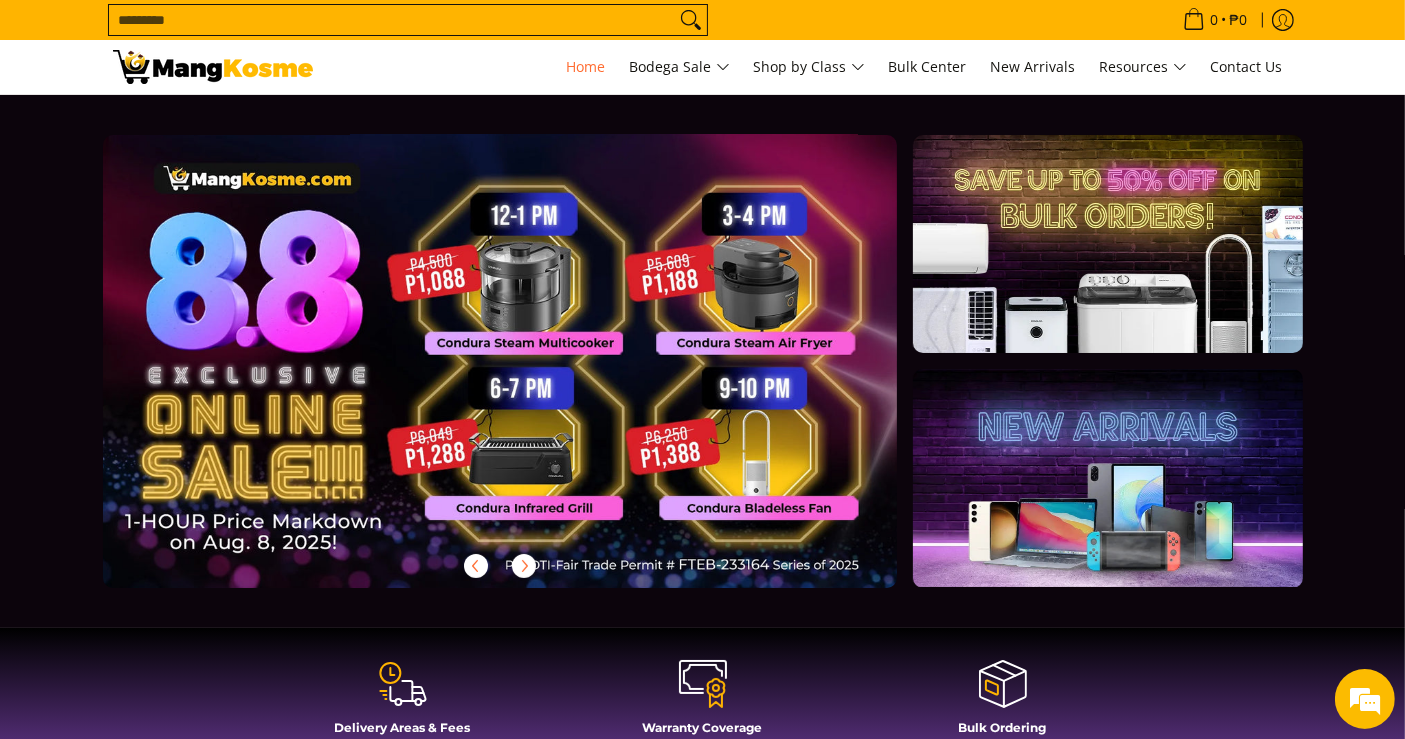 click at bounding box center [532, 377] 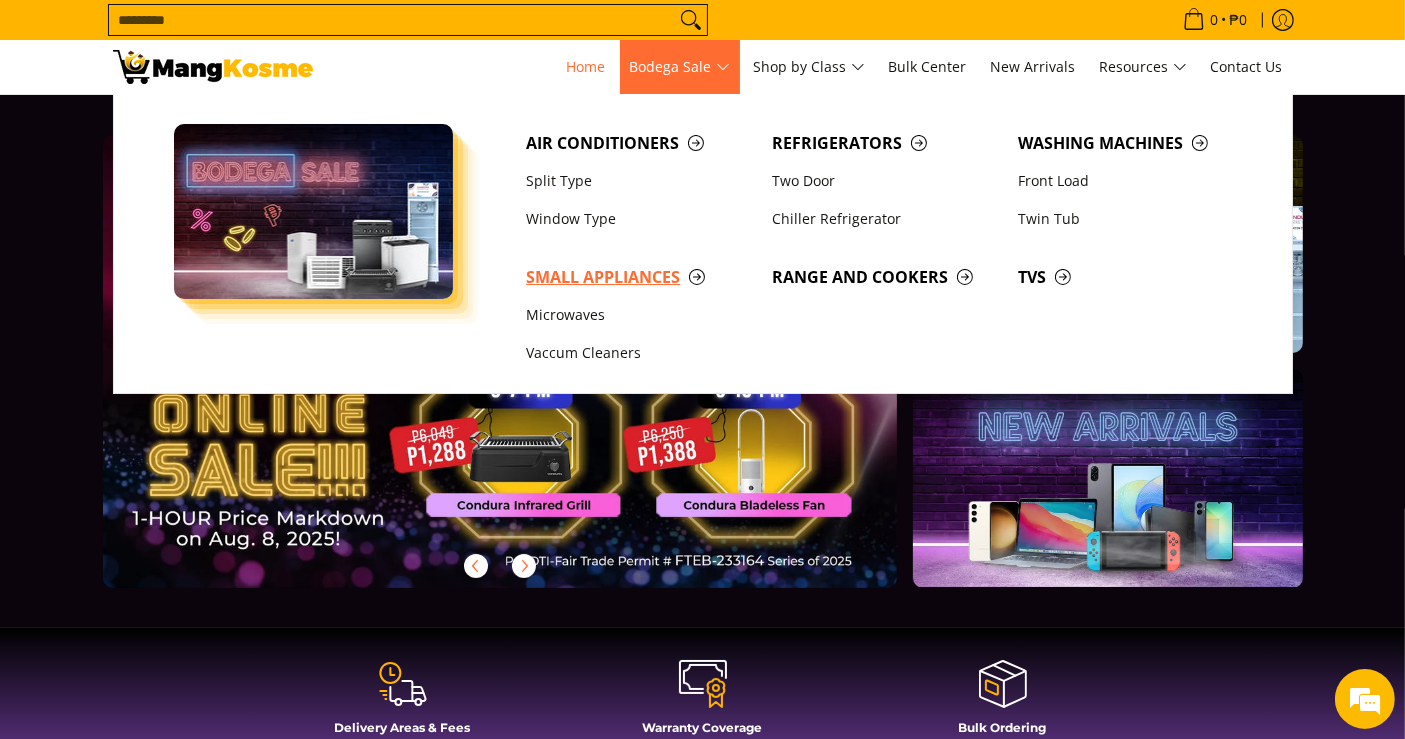 click on "Small Appliances" at bounding box center [639, 277] 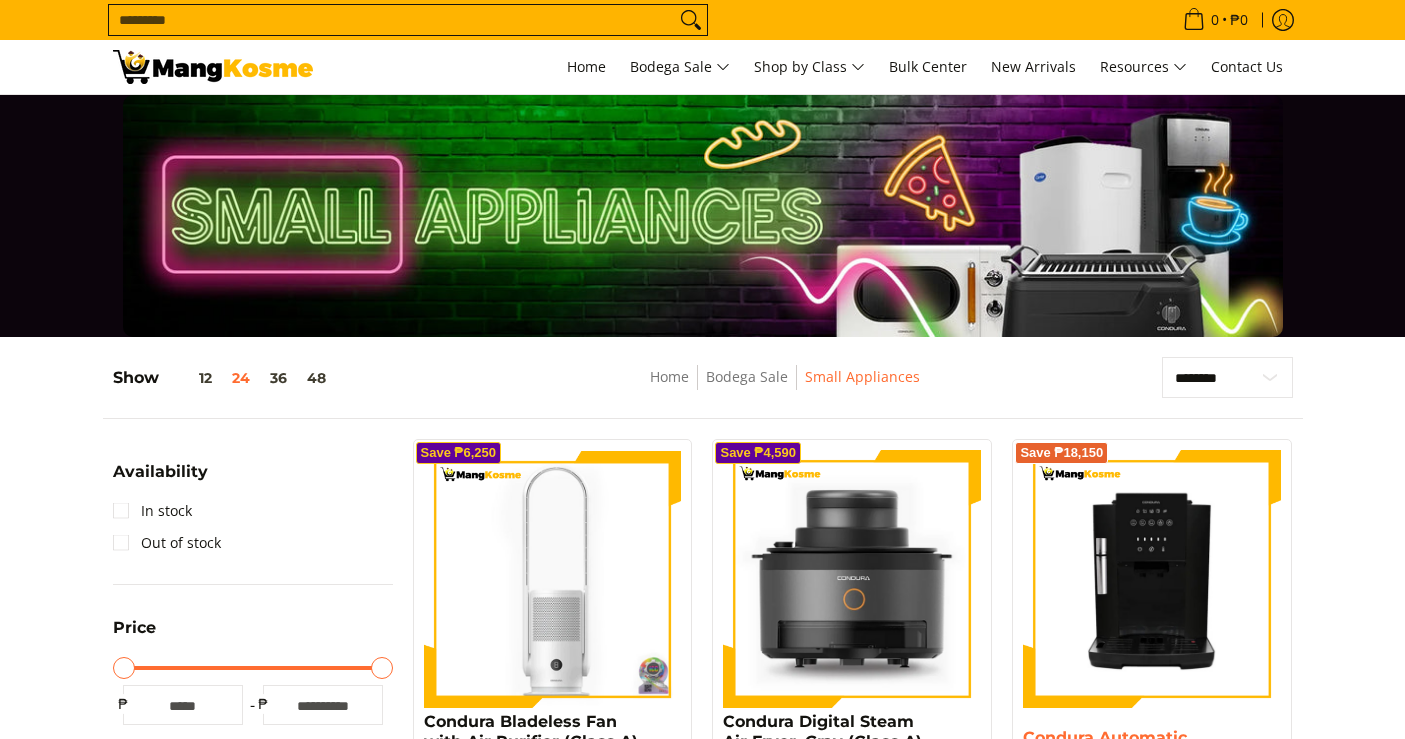 scroll, scrollTop: 333, scrollLeft: 0, axis: vertical 